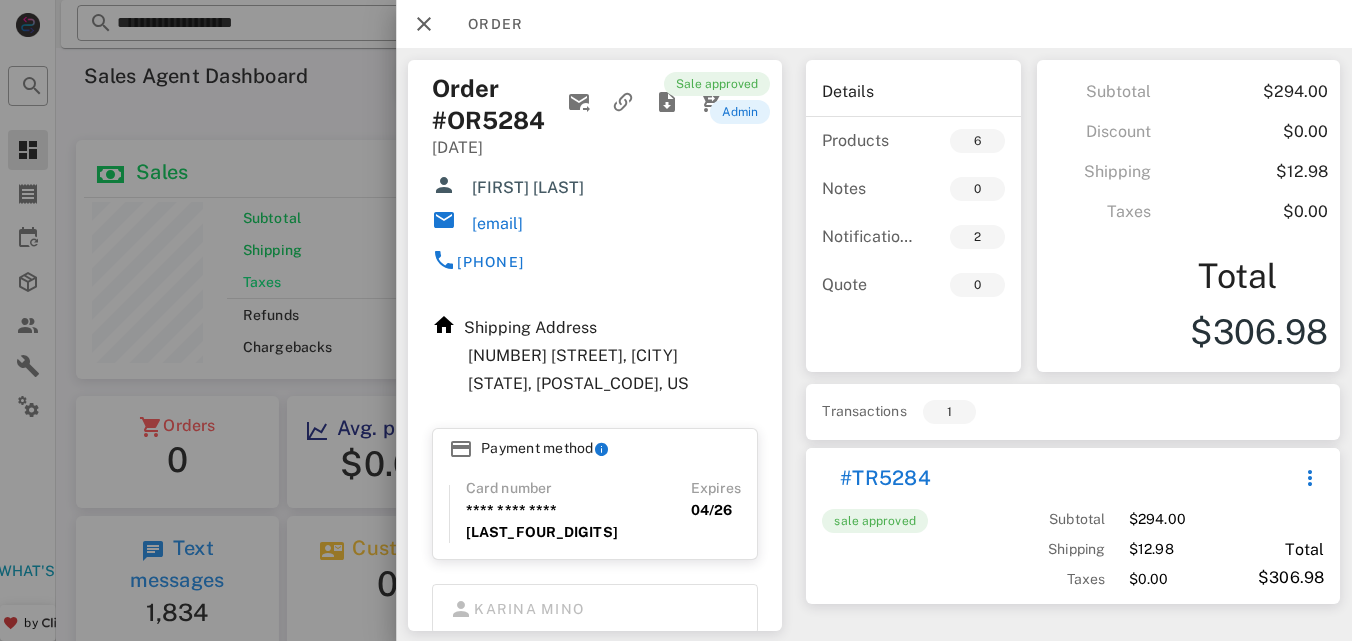 scroll, scrollTop: 0, scrollLeft: 0, axis: both 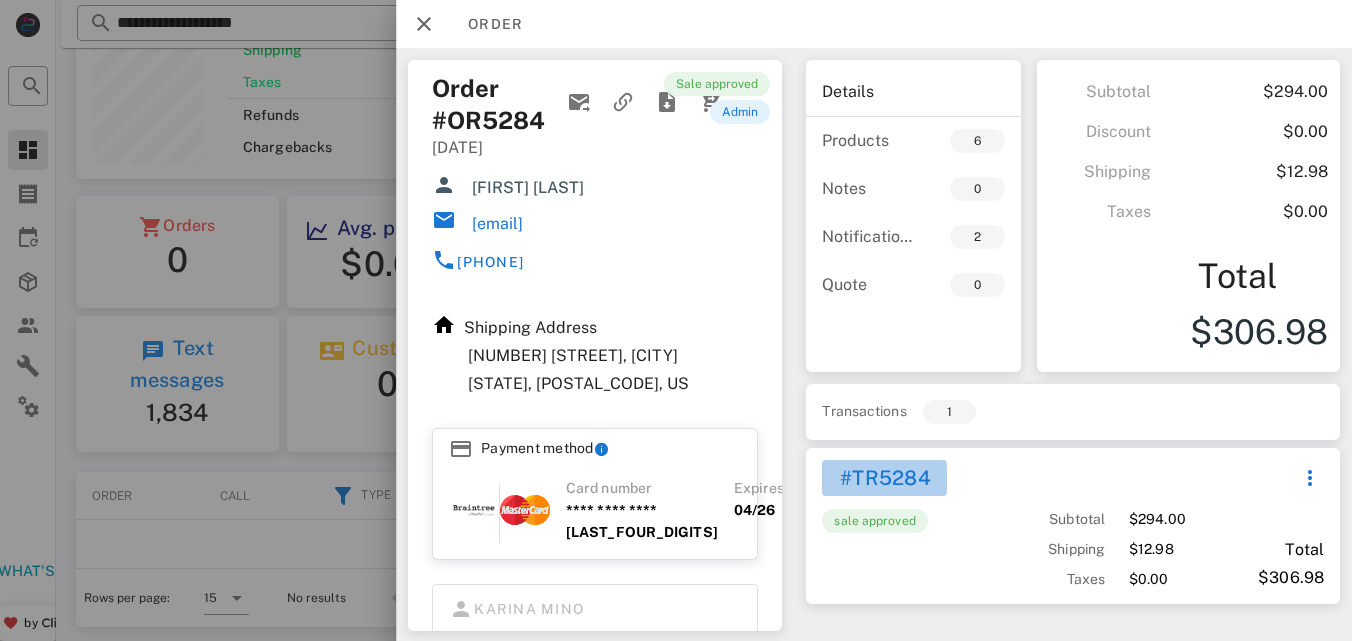 click on "#TR5284" at bounding box center [884, 478] 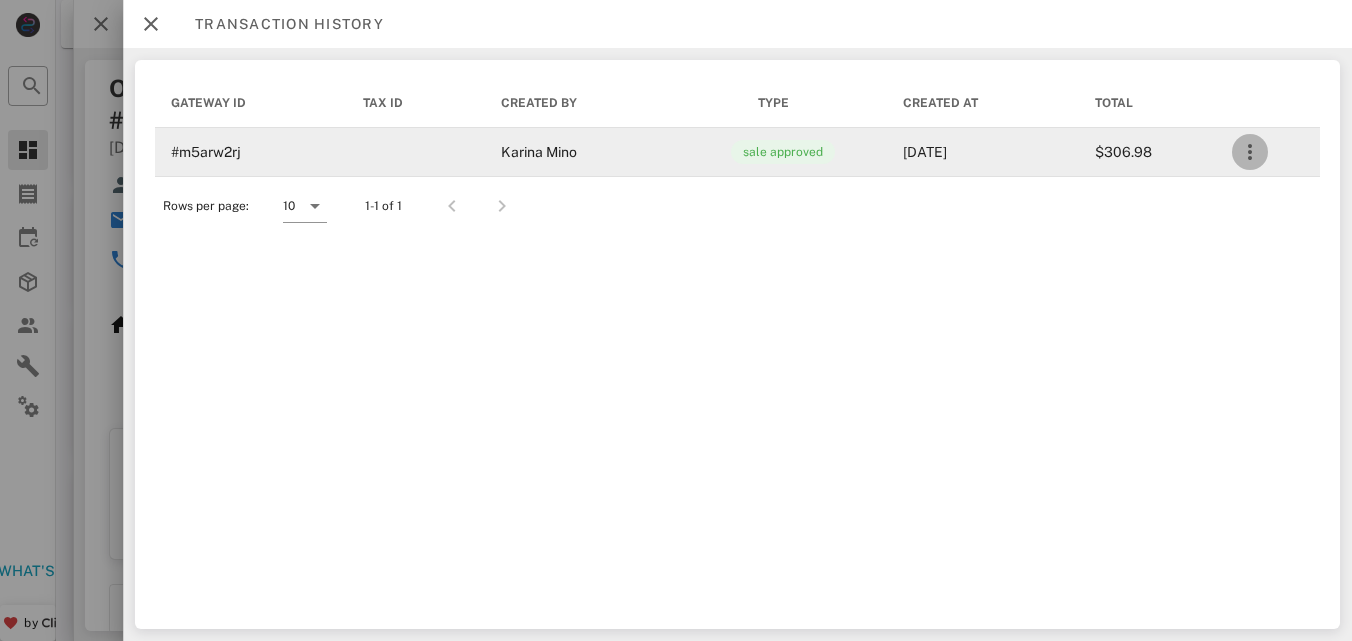 click at bounding box center [1250, 152] 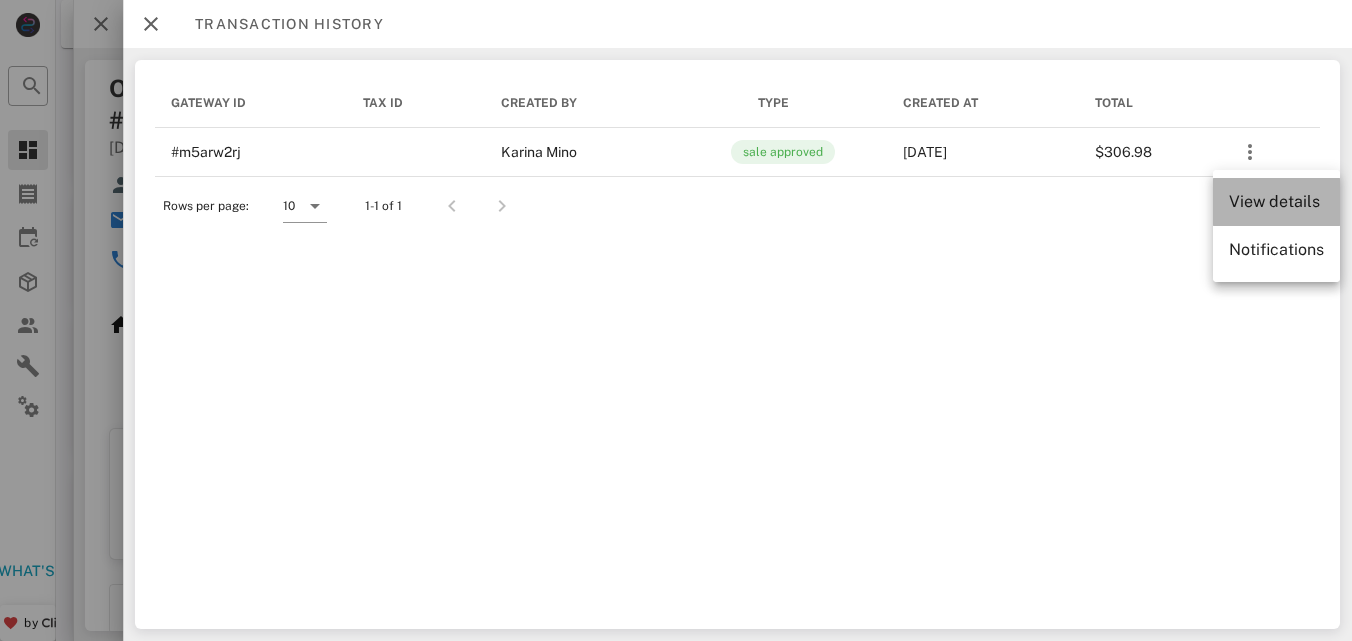 click on "View details" at bounding box center [1276, 201] 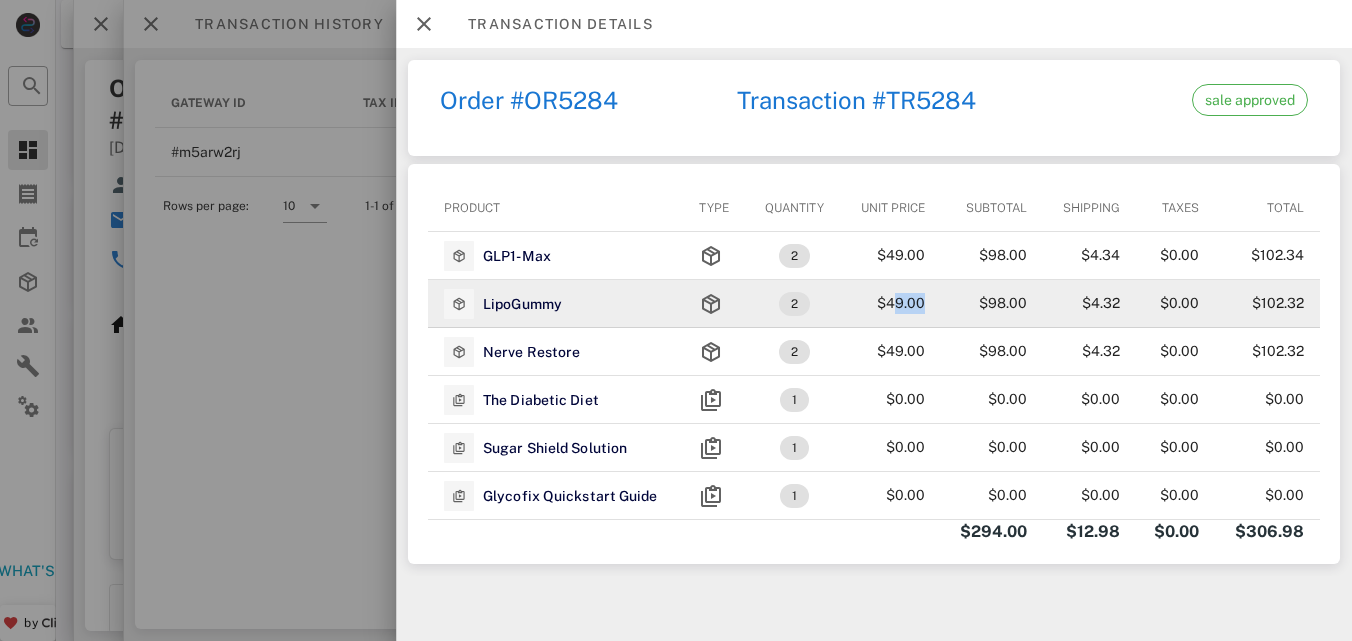 drag, startPoint x: 886, startPoint y: 301, endPoint x: 916, endPoint y: 302, distance: 30.016663 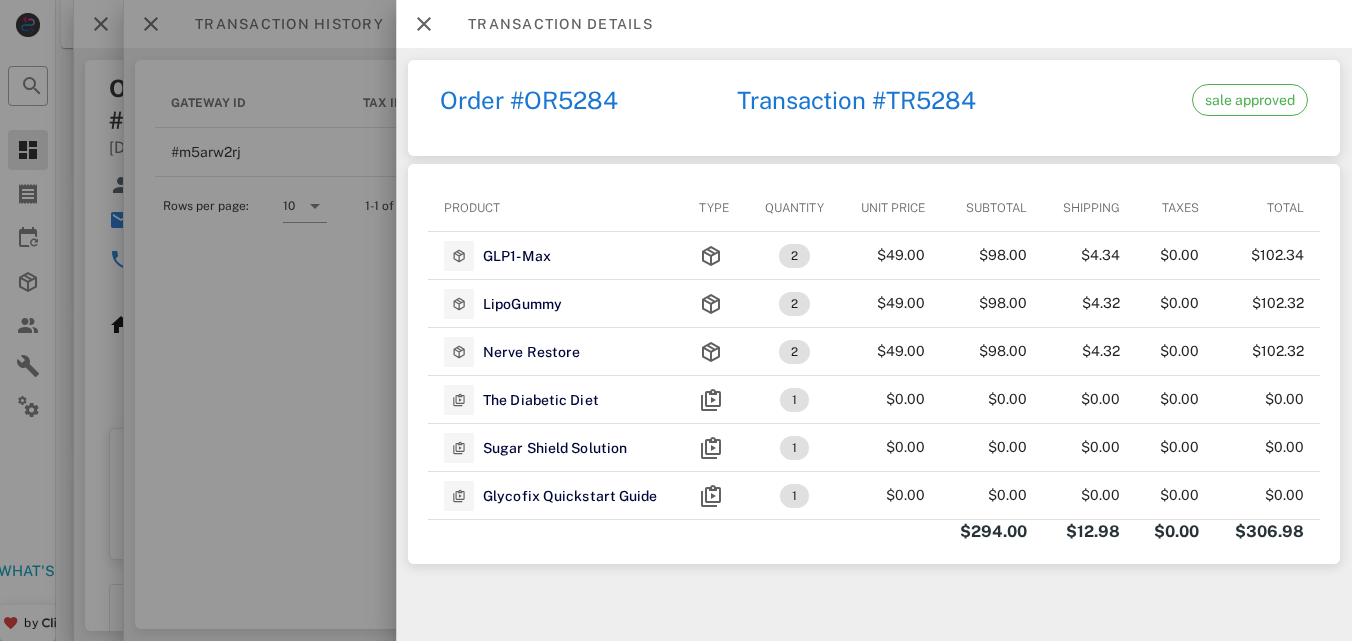 click at bounding box center [676, 320] 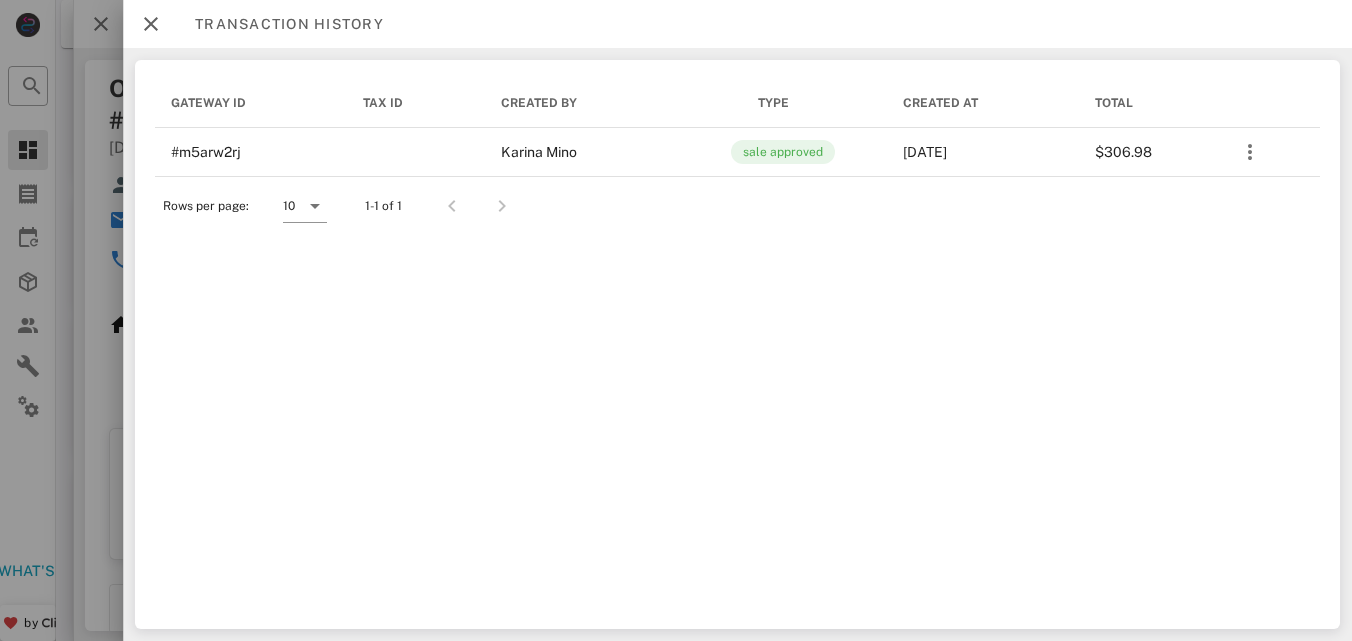 click at bounding box center (676, 320) 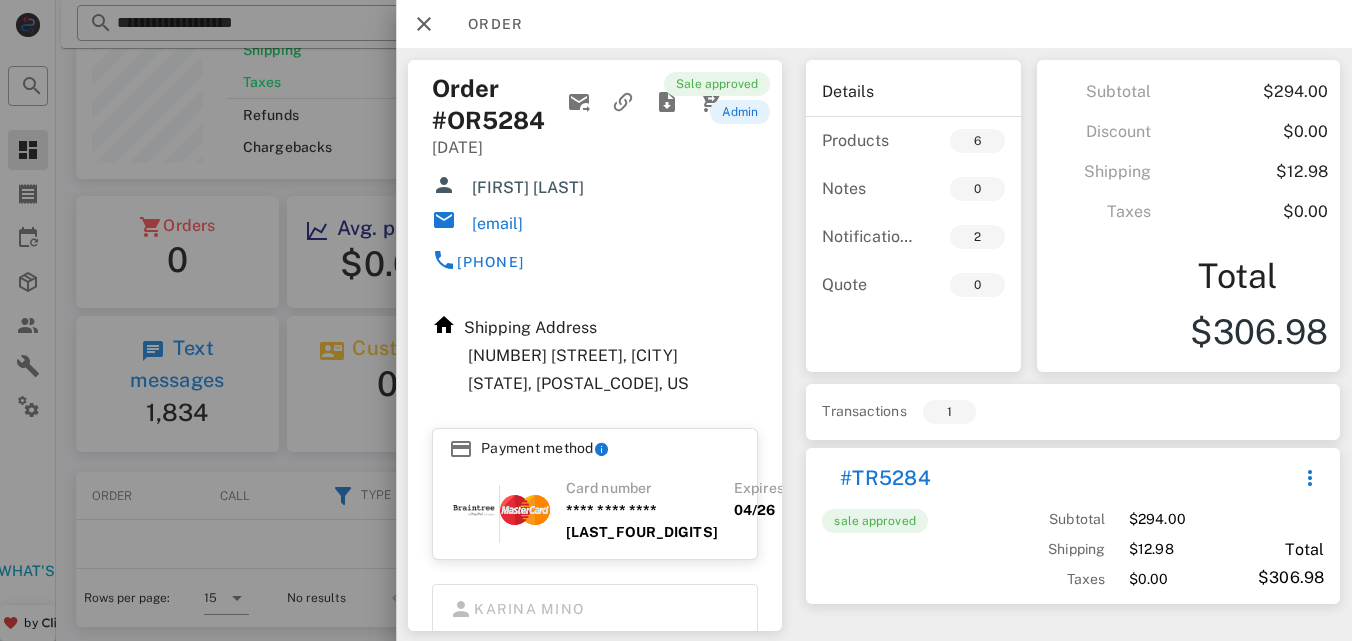 click on "Order #OR5284   [DATE] [TIME]   [FIRST] [LAST]   [EMAIL]   [PHONE]" at bounding box center (533, 182) 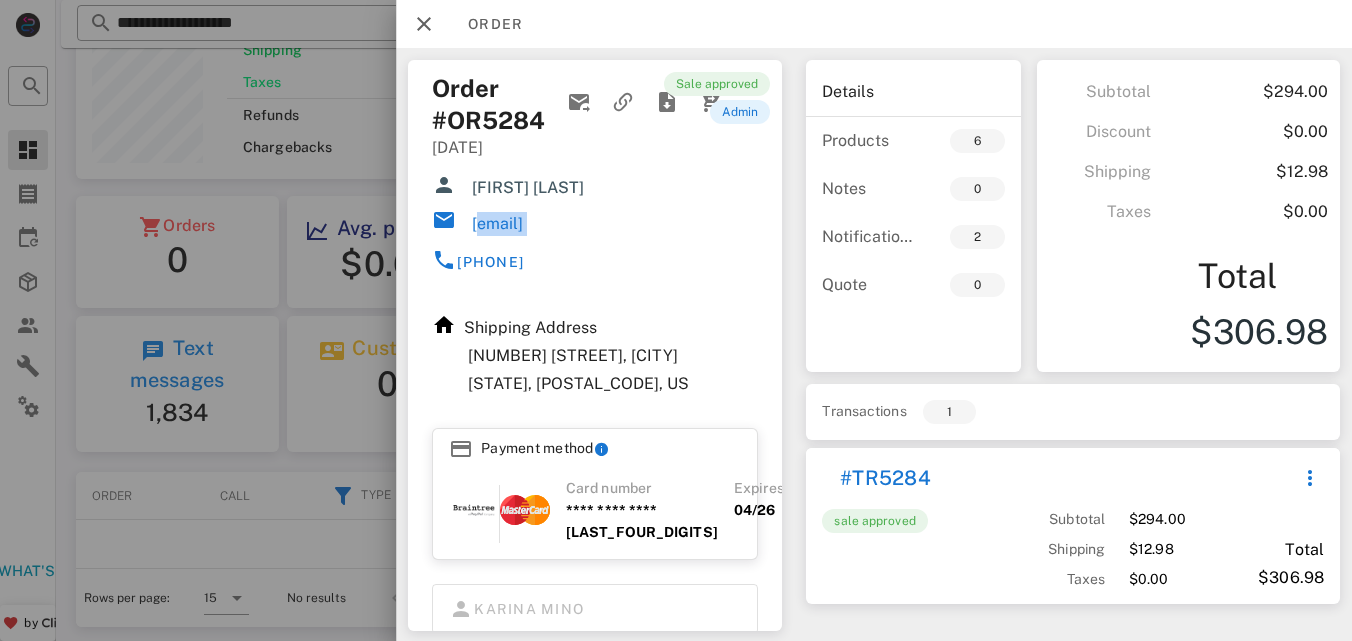 click on "Order #OR5284   [DATE] [TIME]   [FIRST] [LAST]   [EMAIL]   [PHONE]" at bounding box center (533, 182) 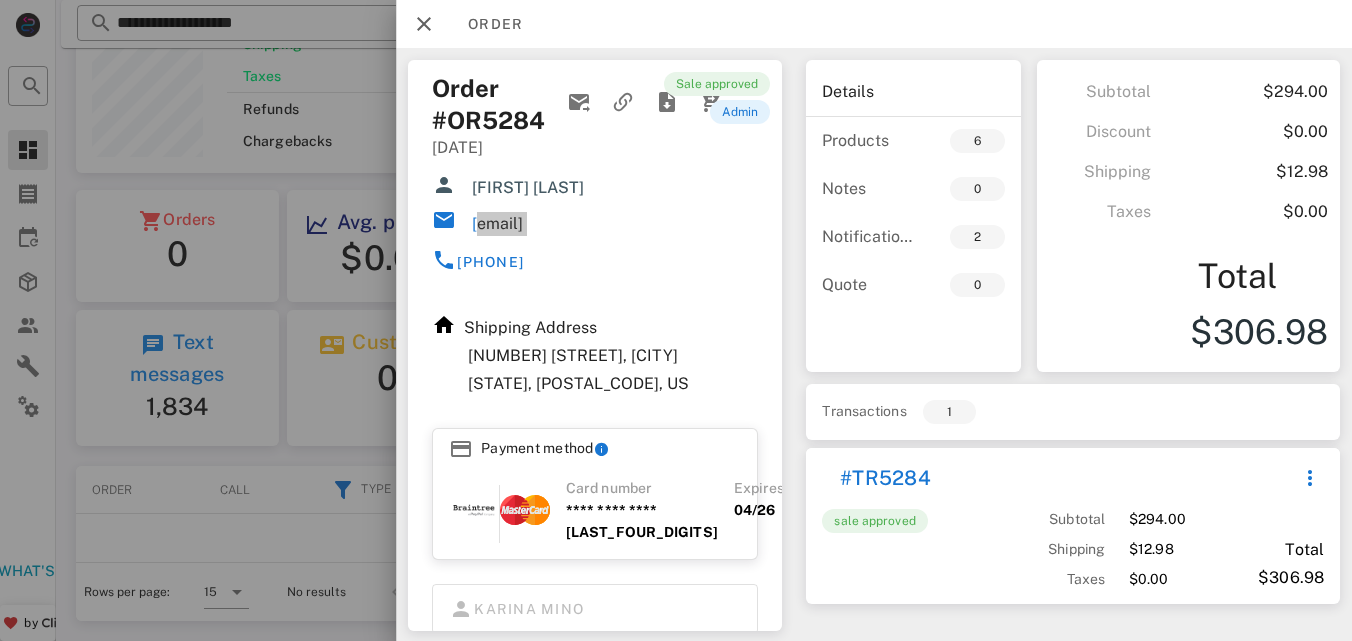 scroll, scrollTop: 231, scrollLeft: 0, axis: vertical 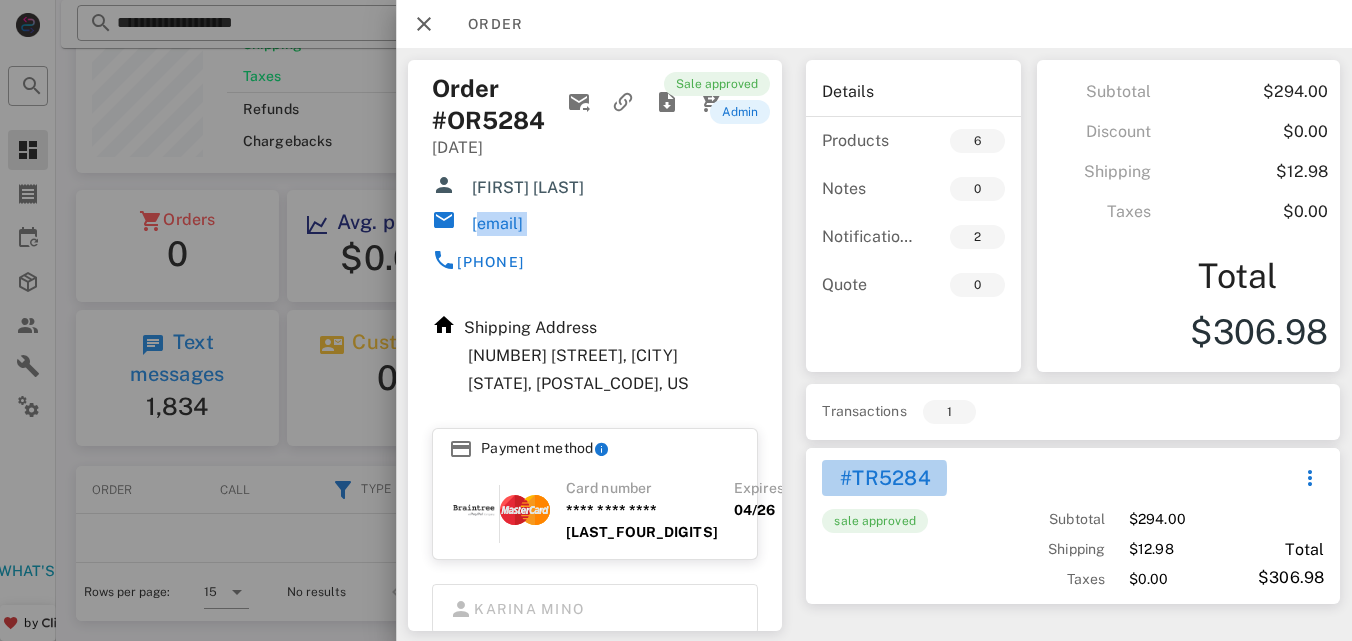 click on "#TR5284" at bounding box center (884, 478) 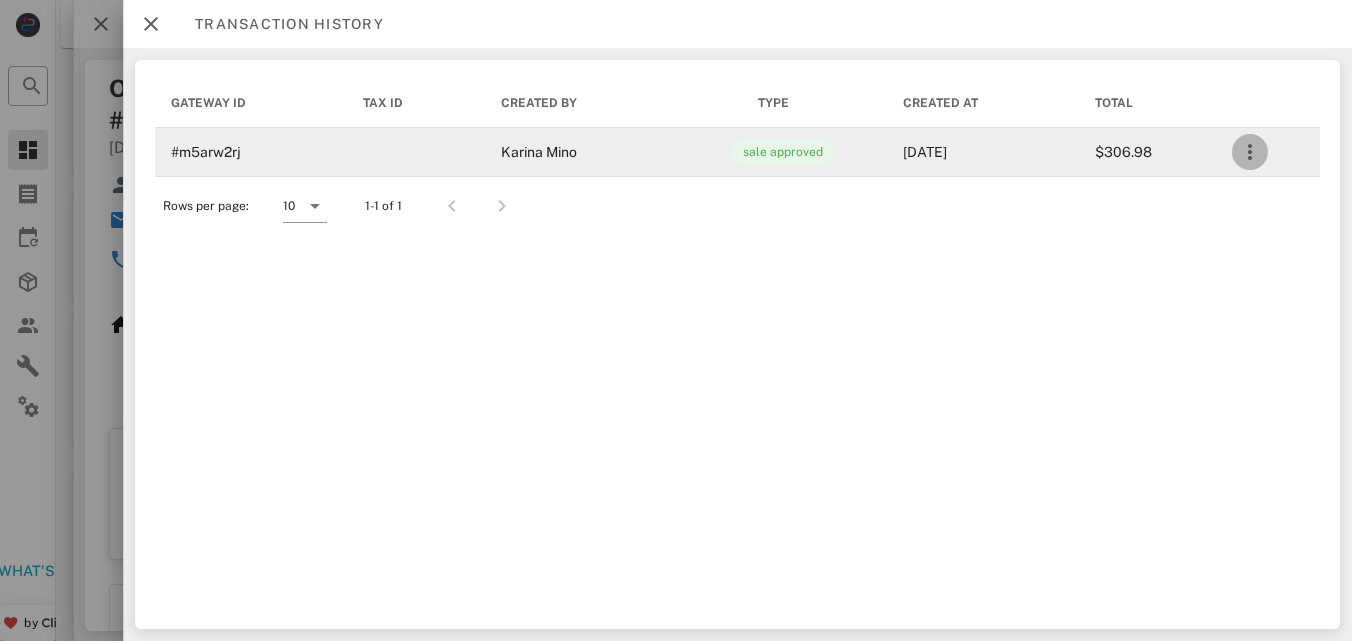 click at bounding box center (1250, 152) 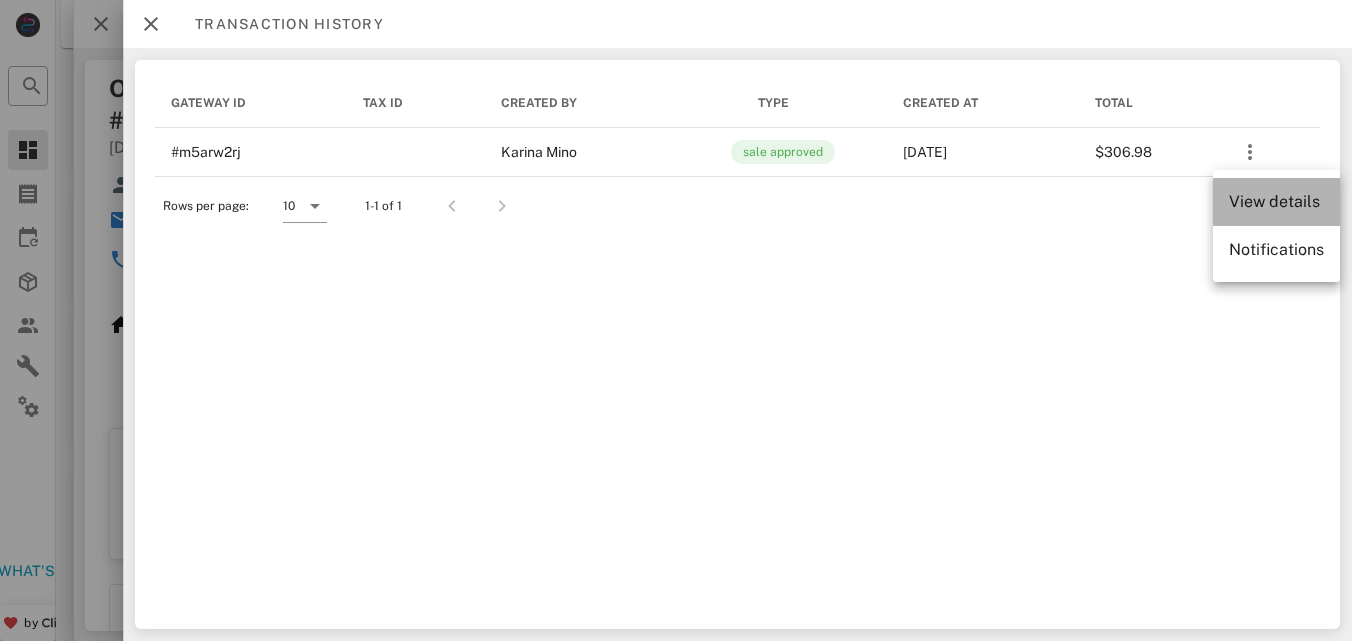 click on "View details" at bounding box center [1276, 201] 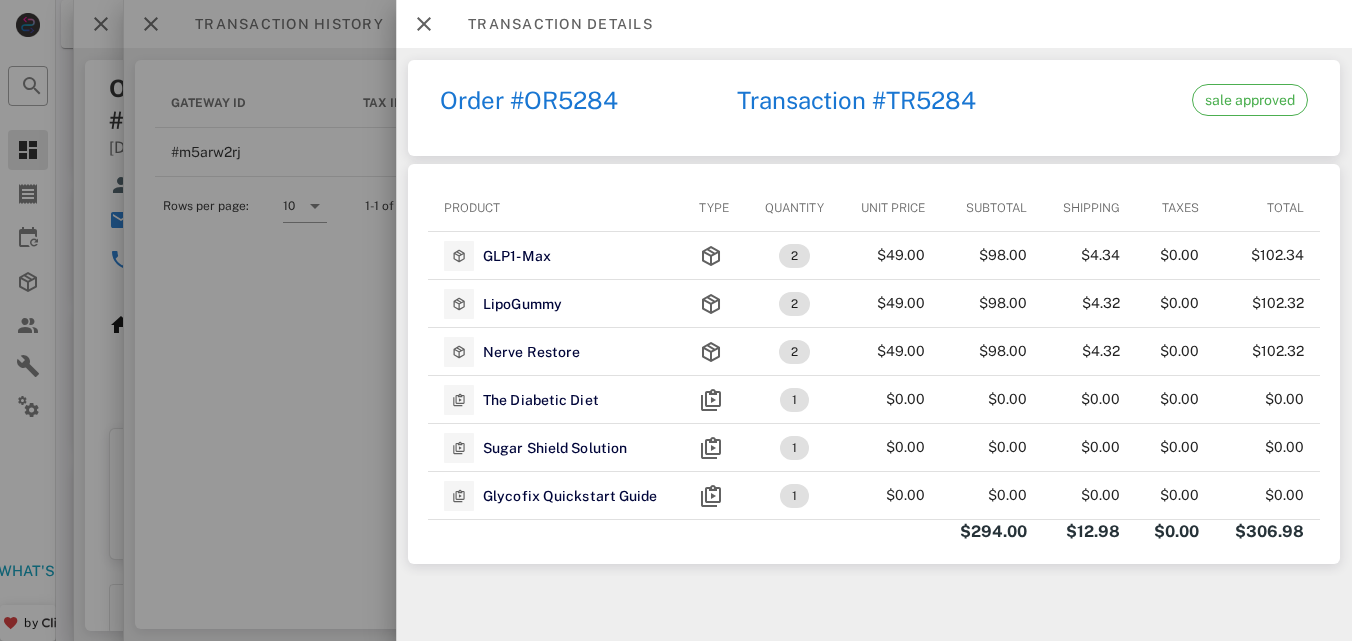 click at bounding box center [676, 320] 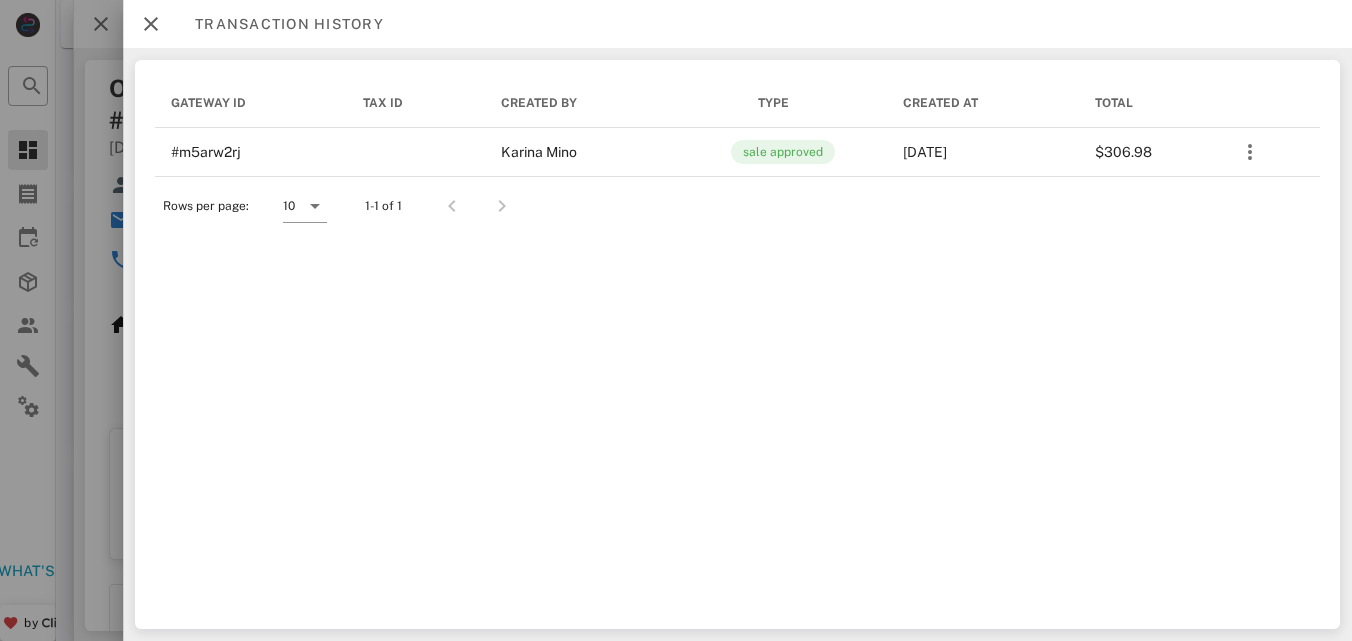 click at bounding box center [676, 320] 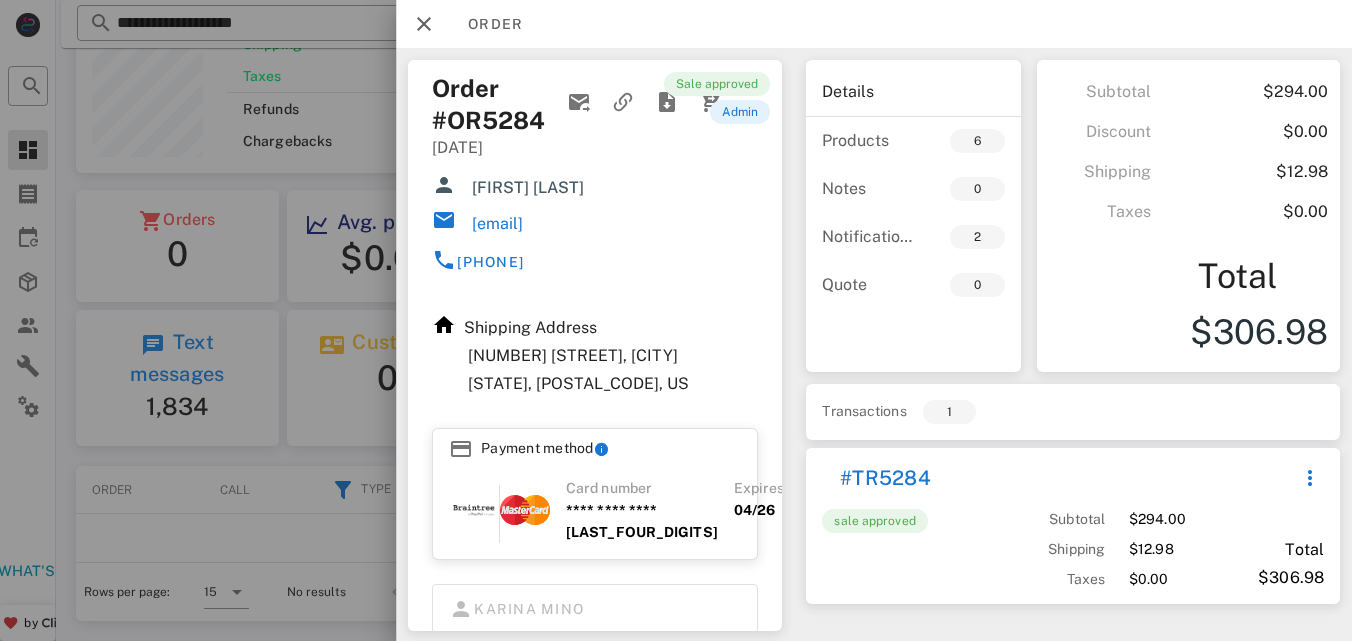 click on "Shipping Address   [NUMBER] [STREET], [CITY]   [STATE], [POSTAL_CODE], US   Payment method   Card number   **** **** **** [LAST_FOUR_DIGITS]   Expires  [DATE]" at bounding box center (595, 432) 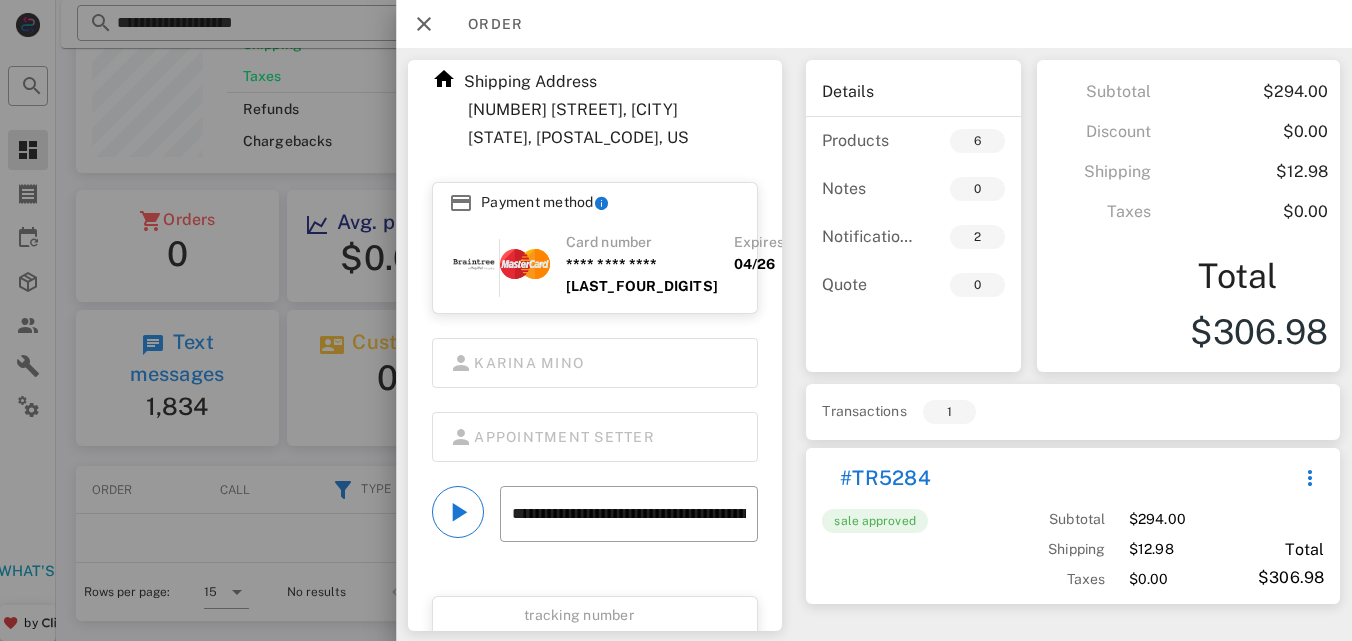 scroll, scrollTop: 300, scrollLeft: 0, axis: vertical 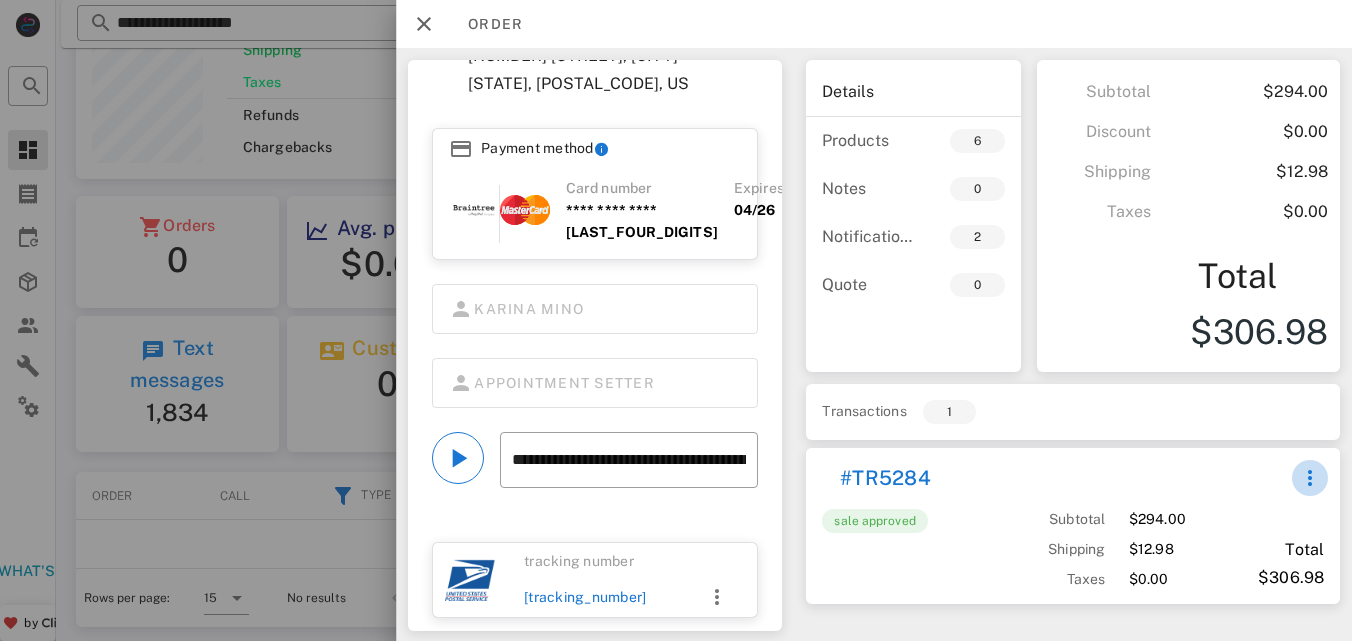 click at bounding box center [1309, 478] 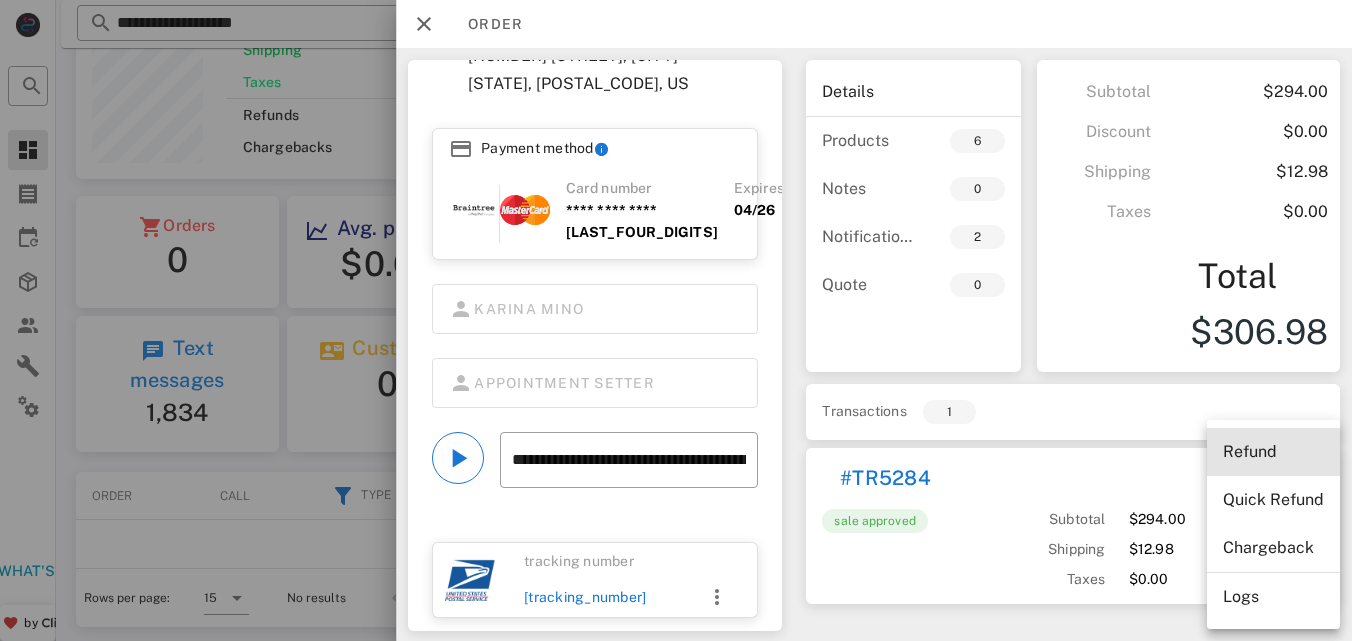 click on "Refund" at bounding box center (1273, 452) 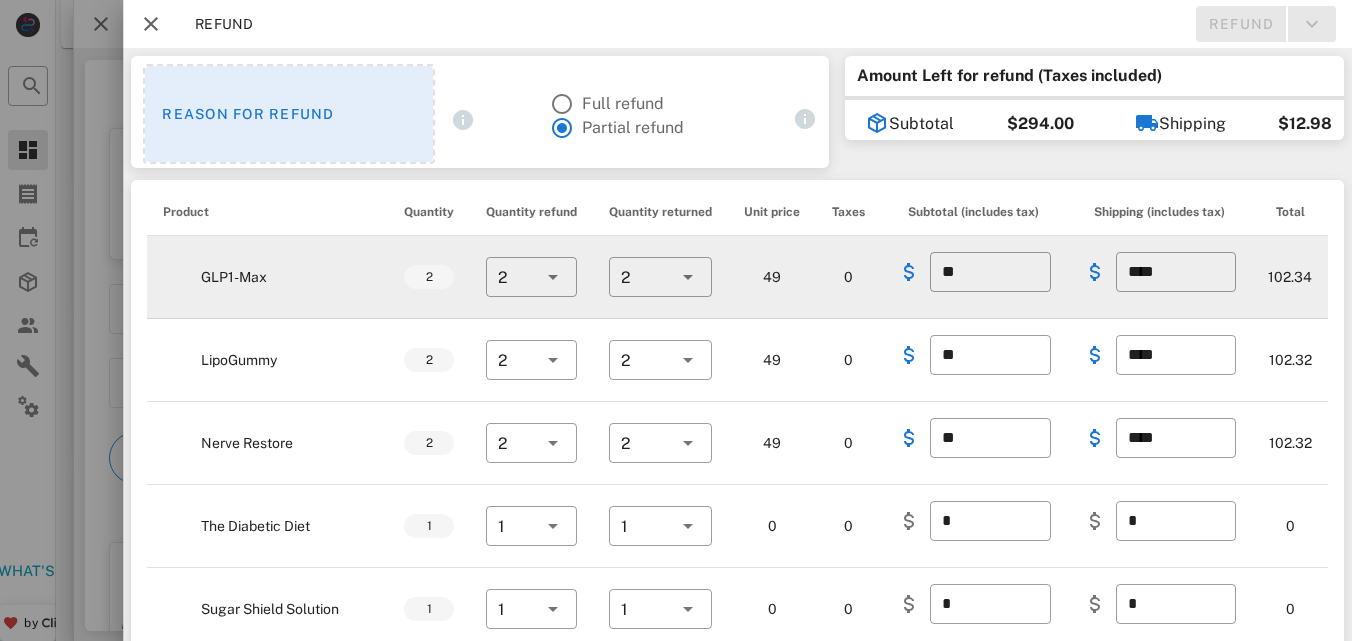 click on "Reason for refund" at bounding box center (289, 114) 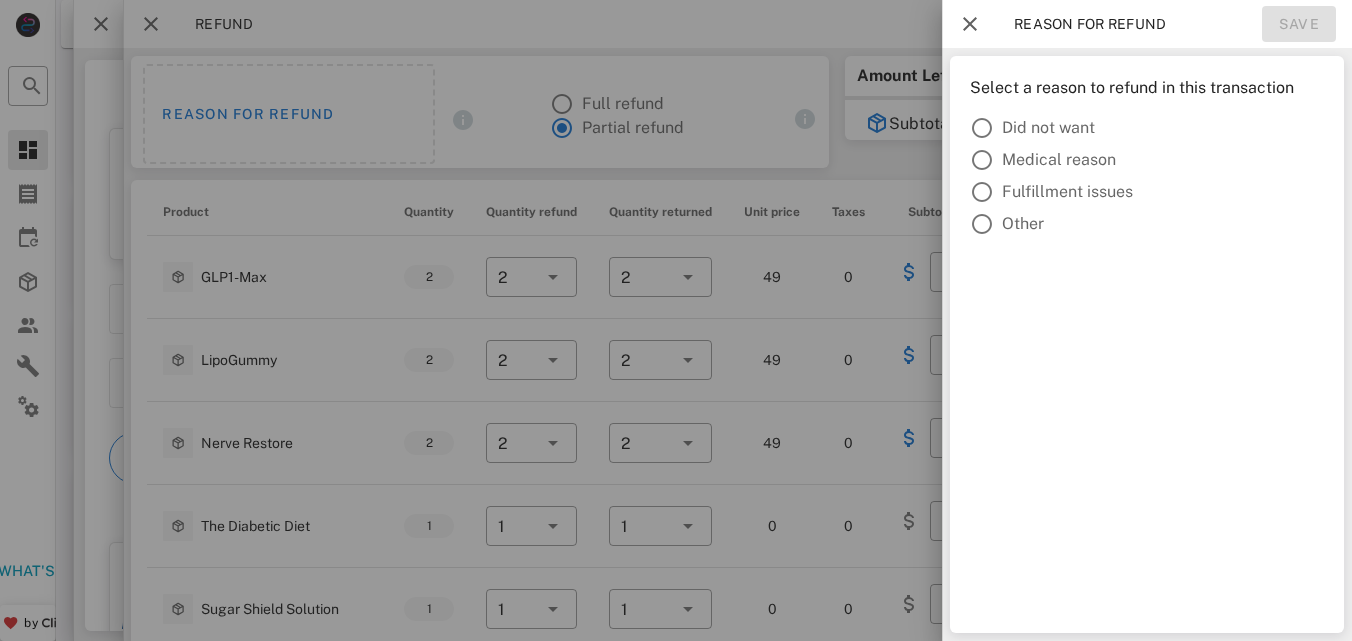 scroll, scrollTop: 231, scrollLeft: 0, axis: vertical 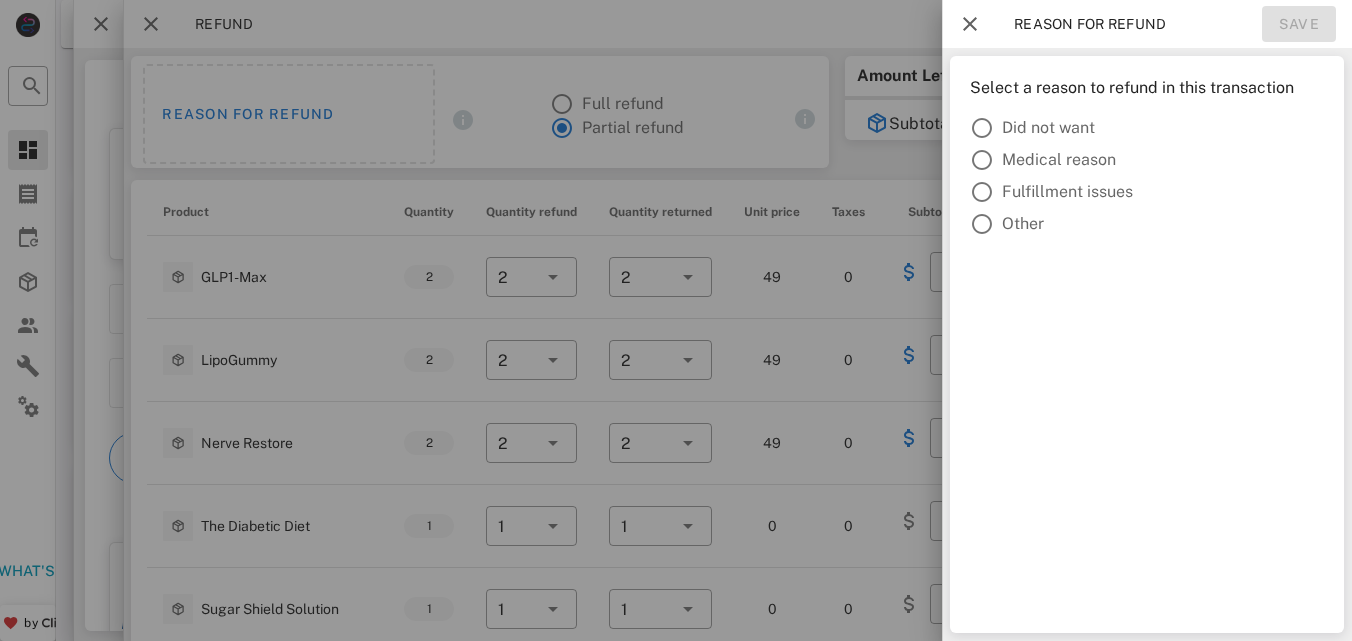 click at bounding box center (676, 320) 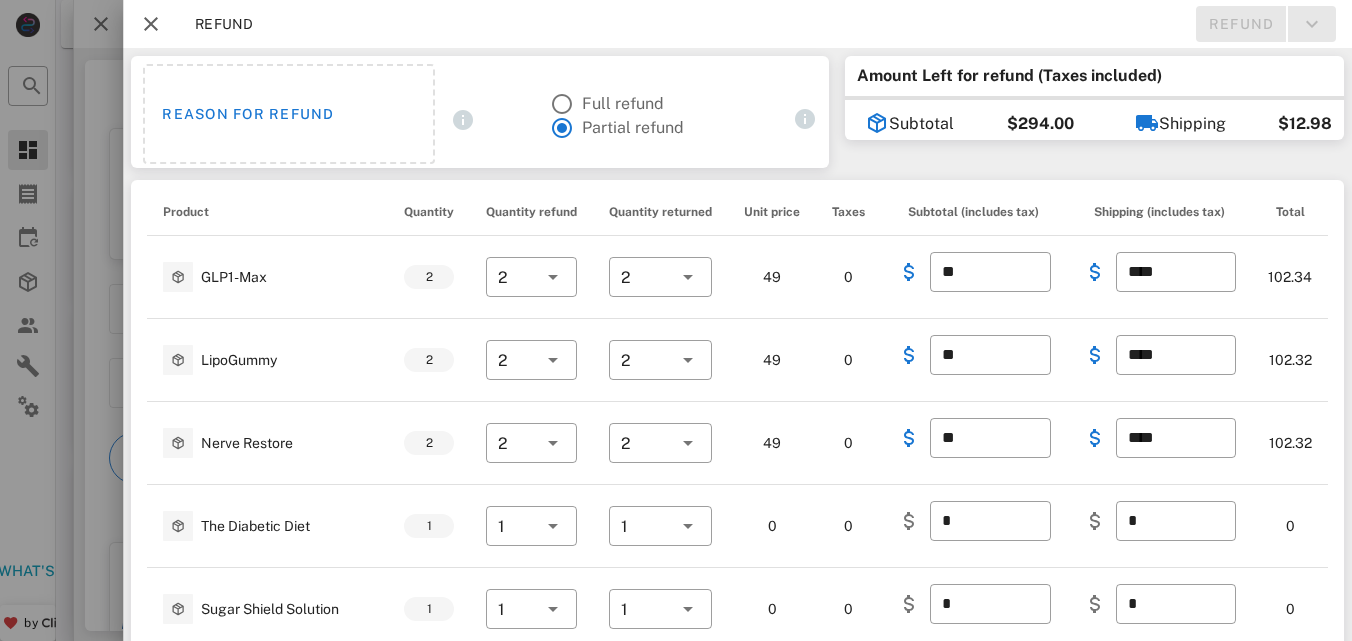 click on "Full refund" at bounding box center (623, 104) 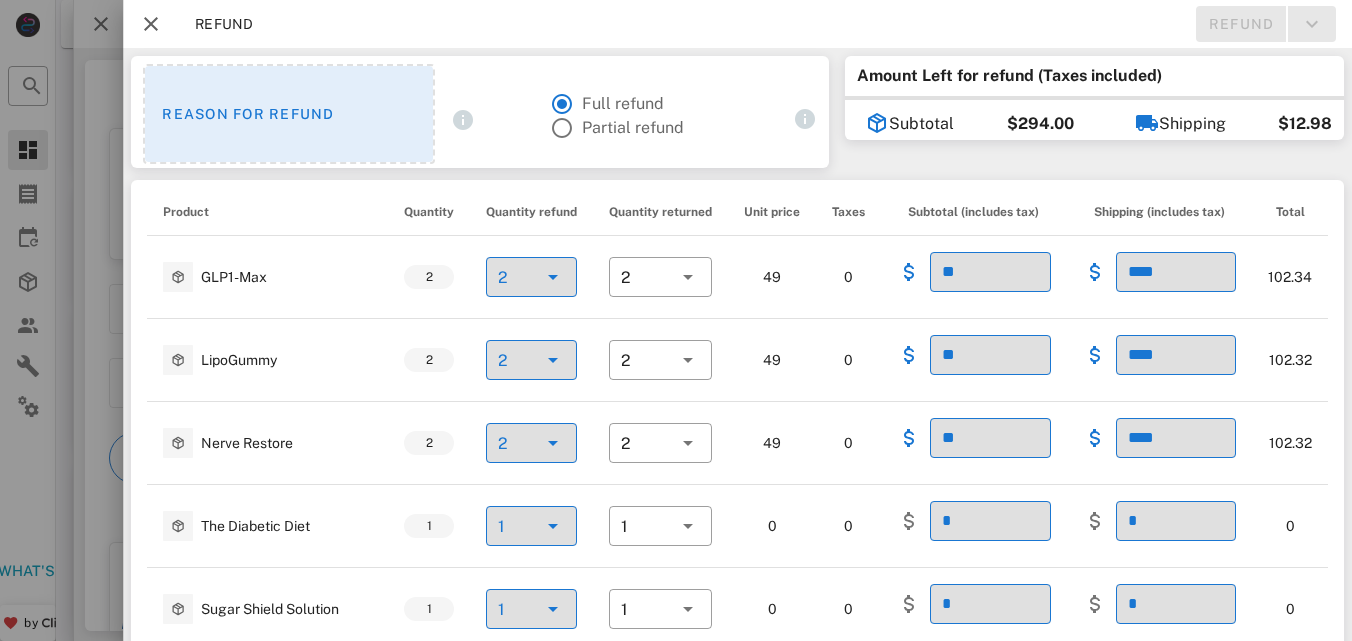 click on "Reason for refund" at bounding box center [289, 114] 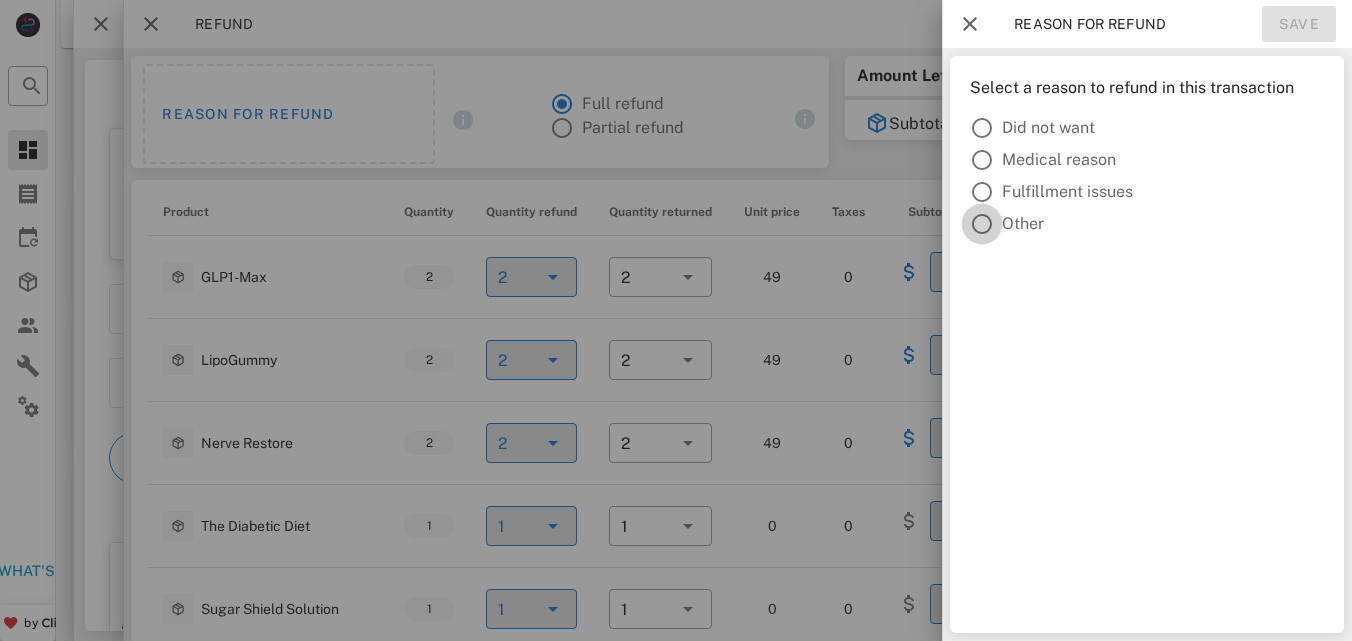 click at bounding box center [982, 224] 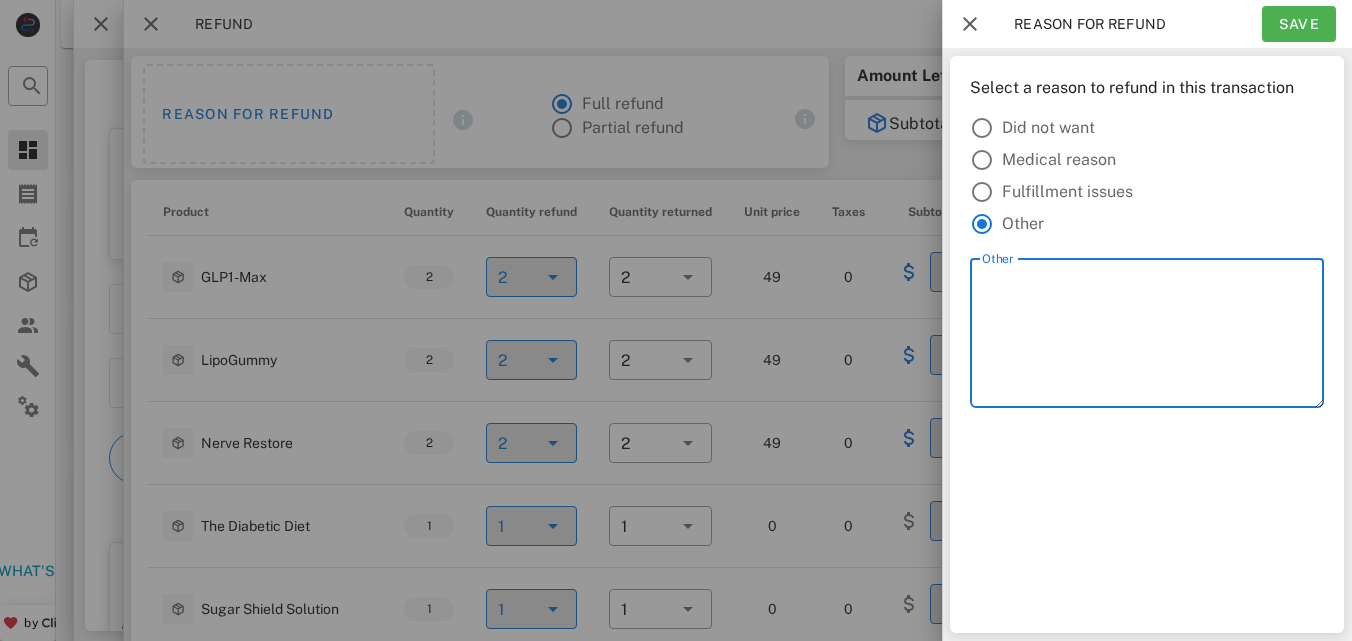 paste on "**********" 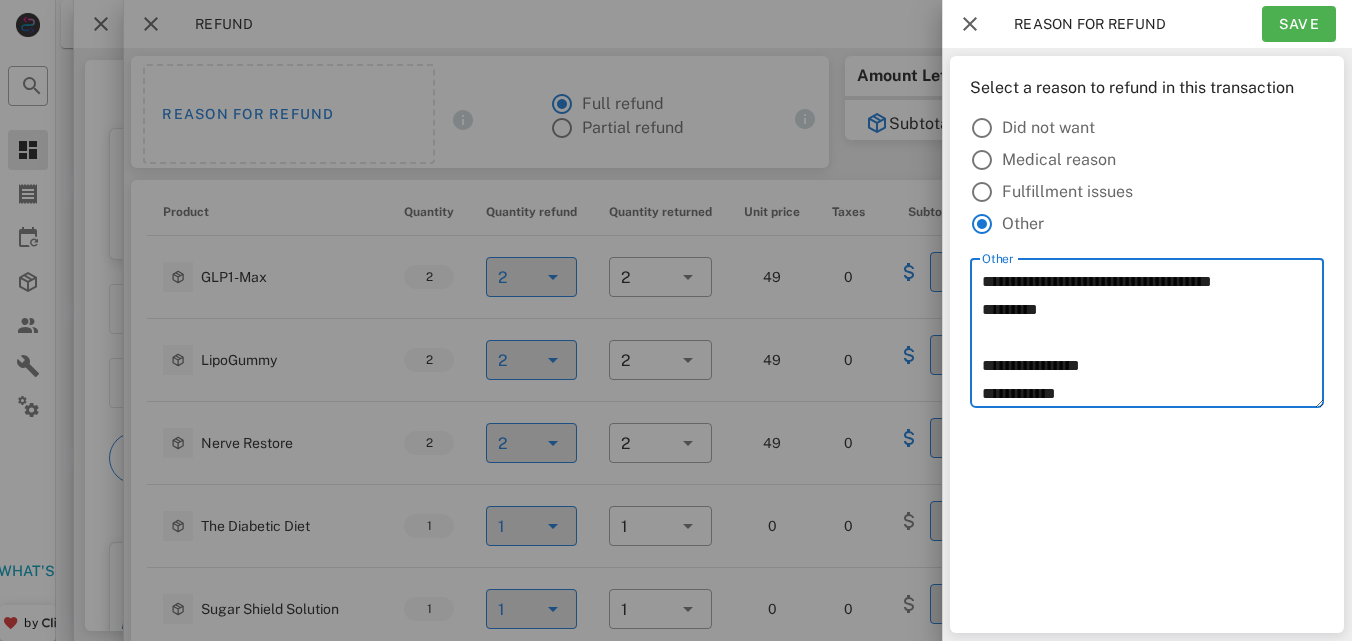 drag, startPoint x: 1042, startPoint y: 291, endPoint x: 1036, endPoint y: 311, distance: 20.880613 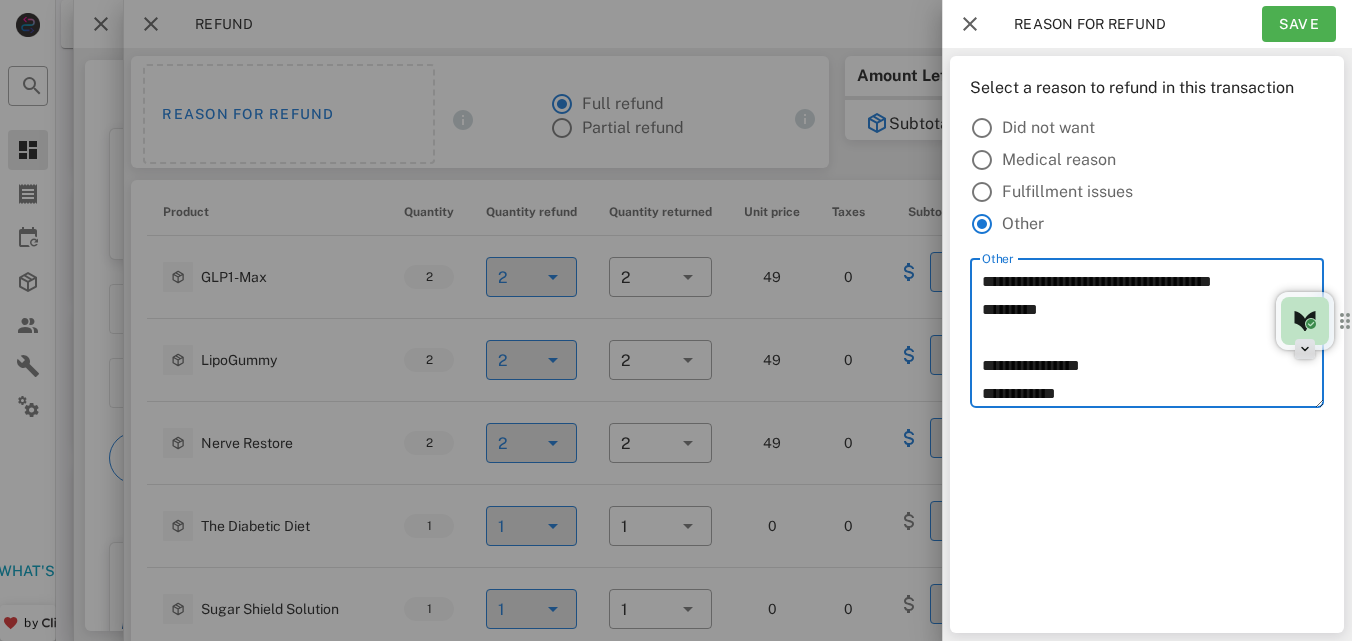 paste on "**********" 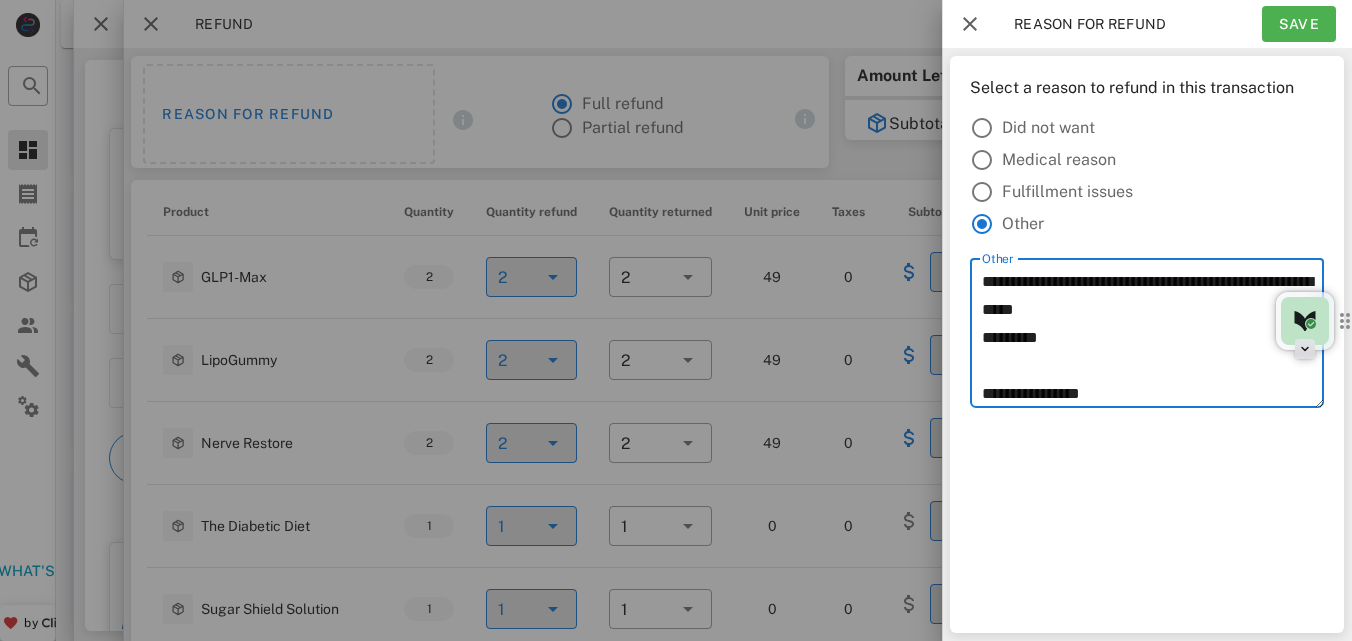 click on "**********" at bounding box center (1153, 338) 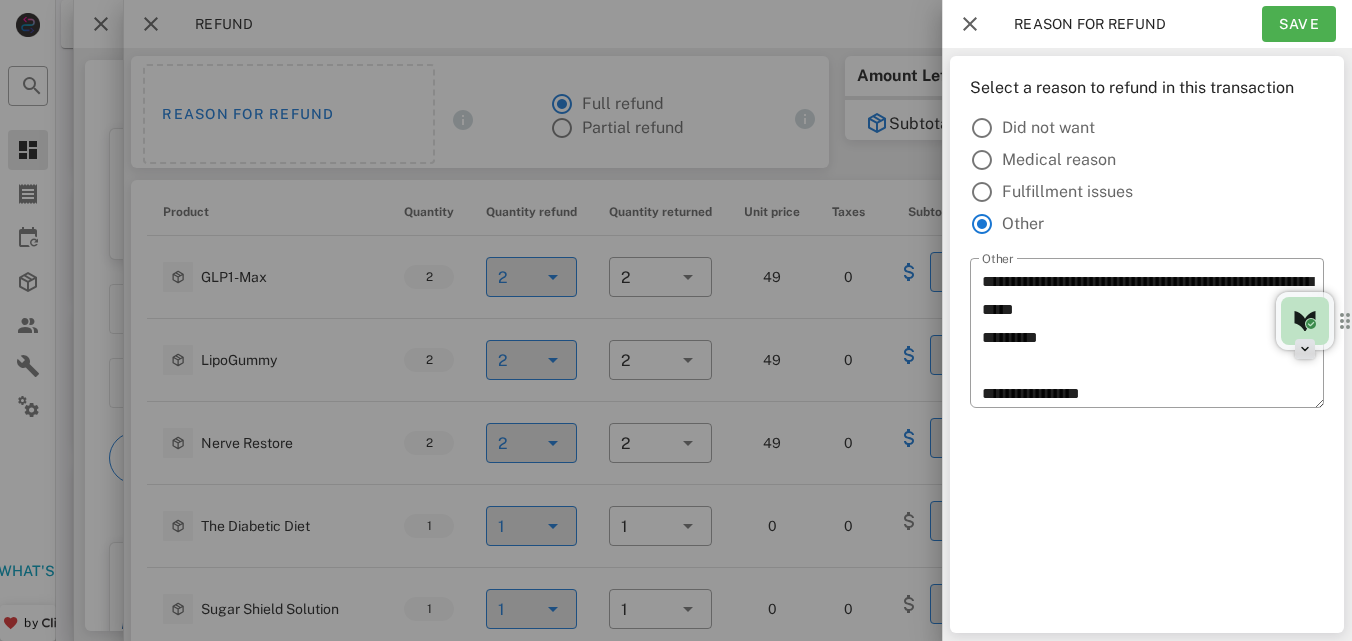 click on "**********" at bounding box center [1147, 344] 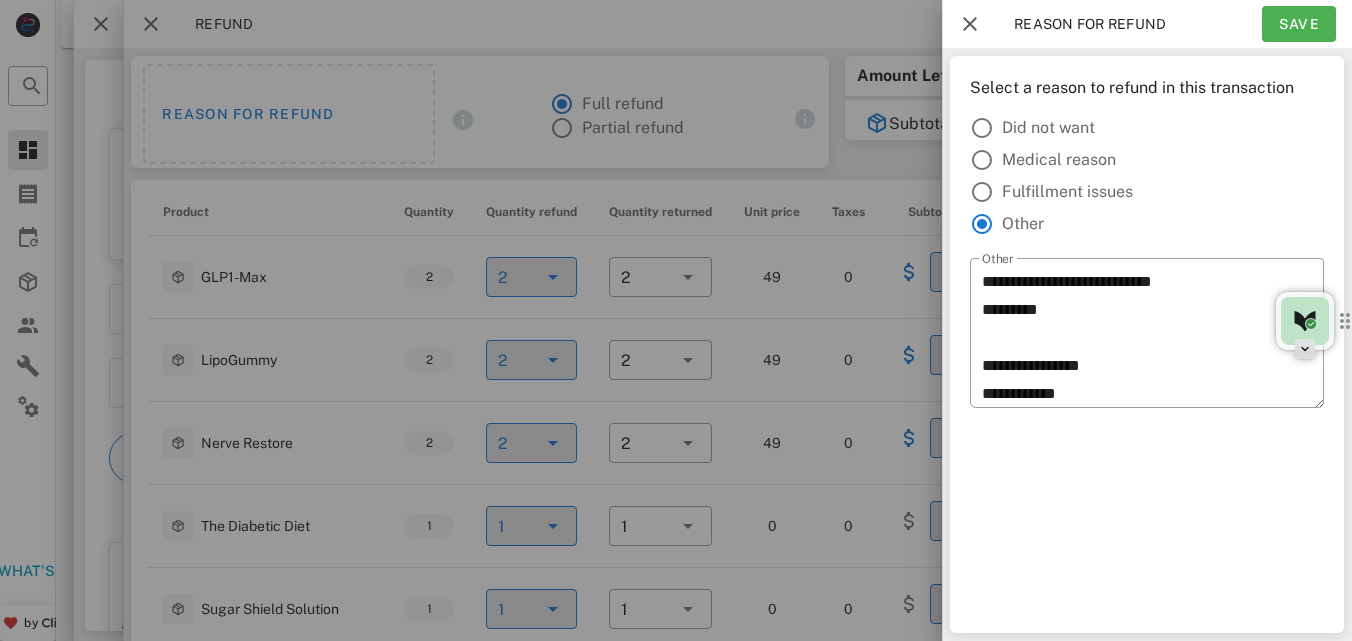 click on "Did not want Medical reason Fulfillment issues Other" at bounding box center (1147, 176) 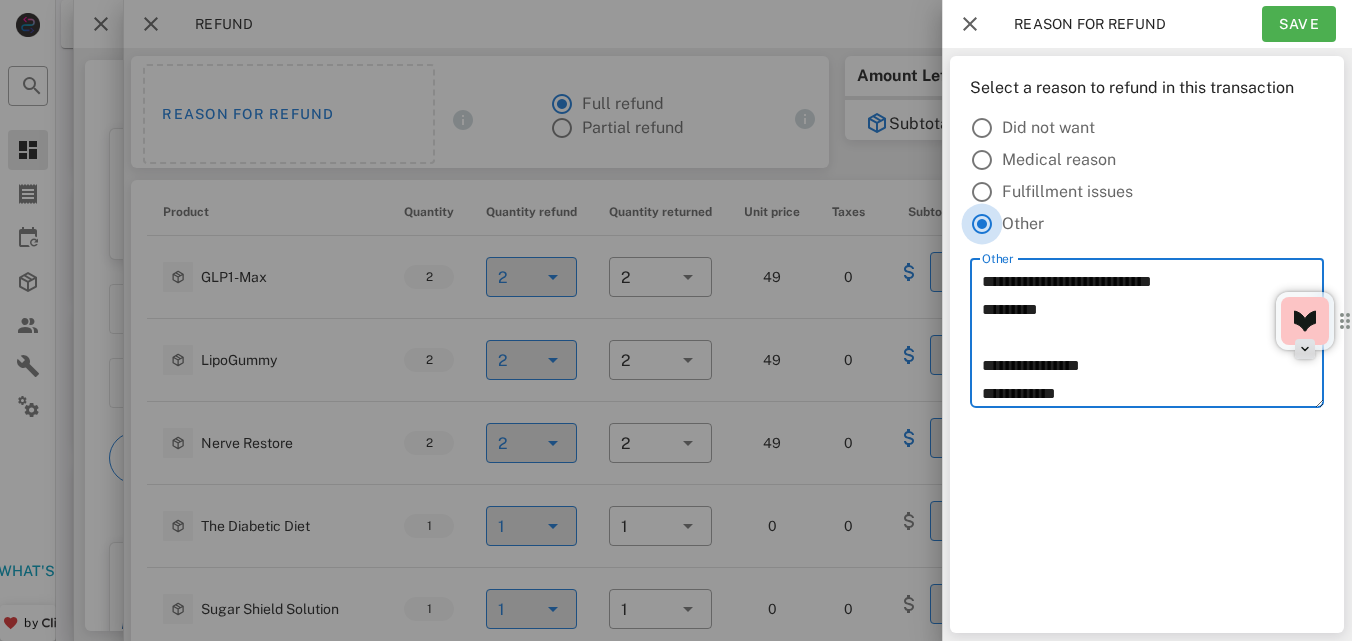 scroll, scrollTop: 0, scrollLeft: 0, axis: both 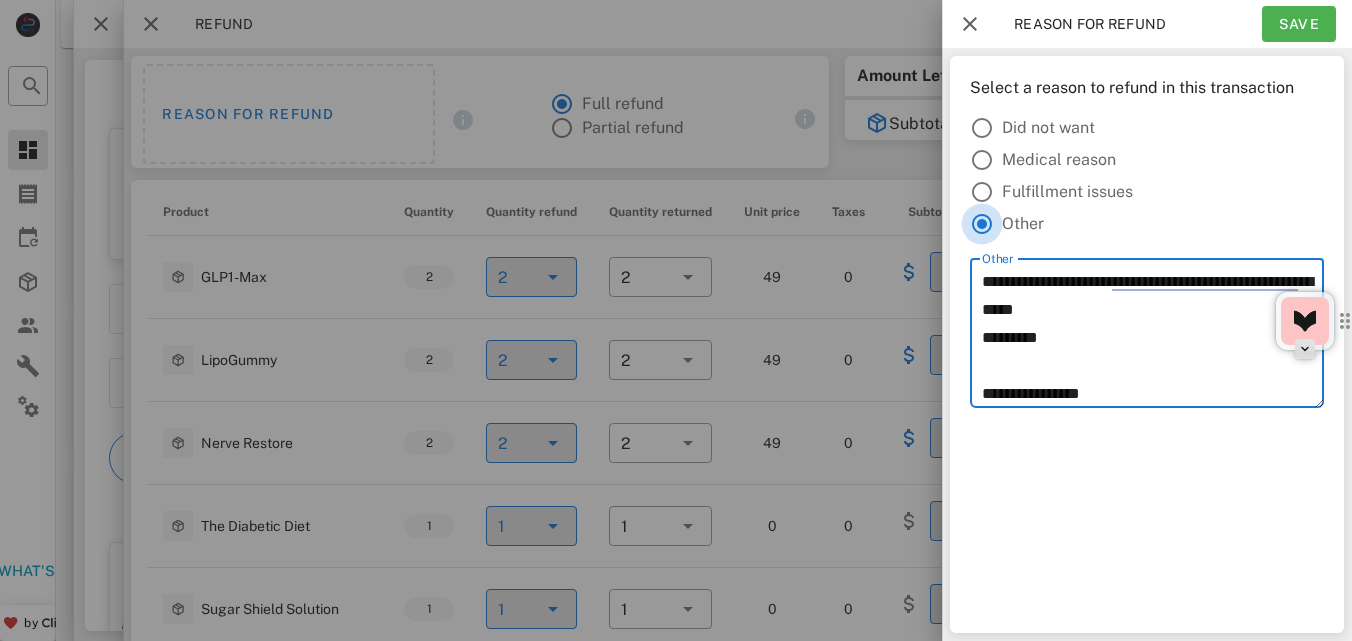 drag, startPoint x: 1098, startPoint y: 392, endPoint x: 981, endPoint y: 226, distance: 203.08865 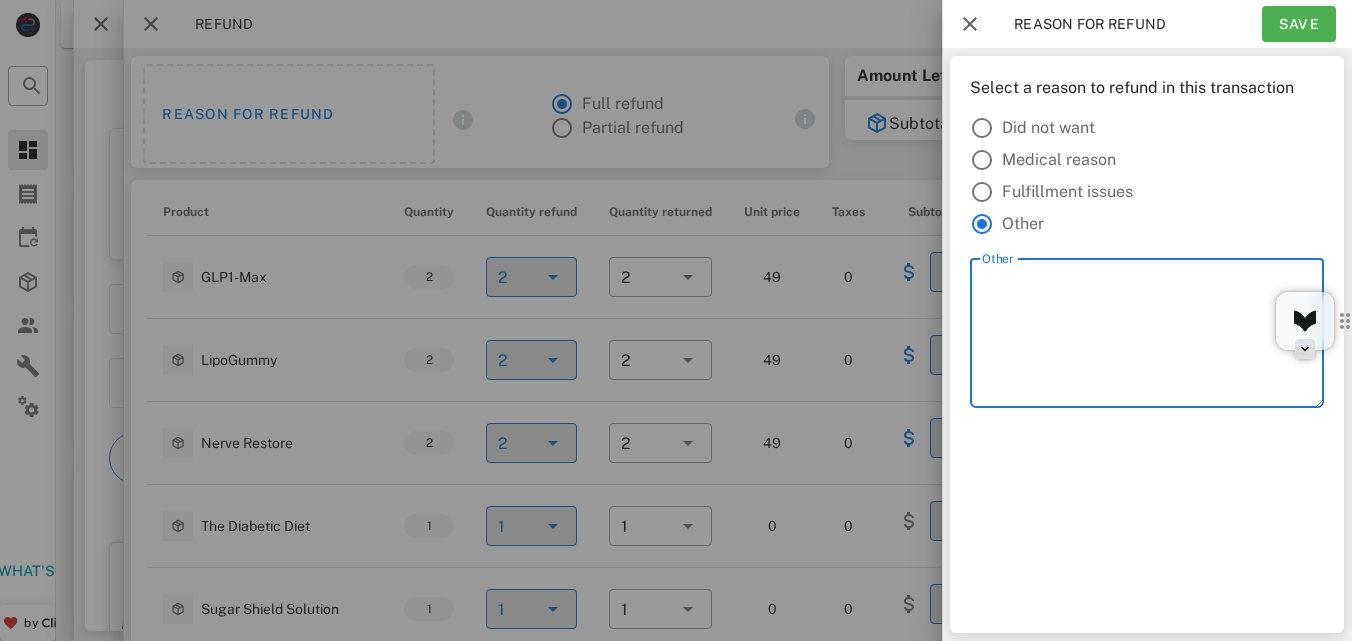 paste on "**********" 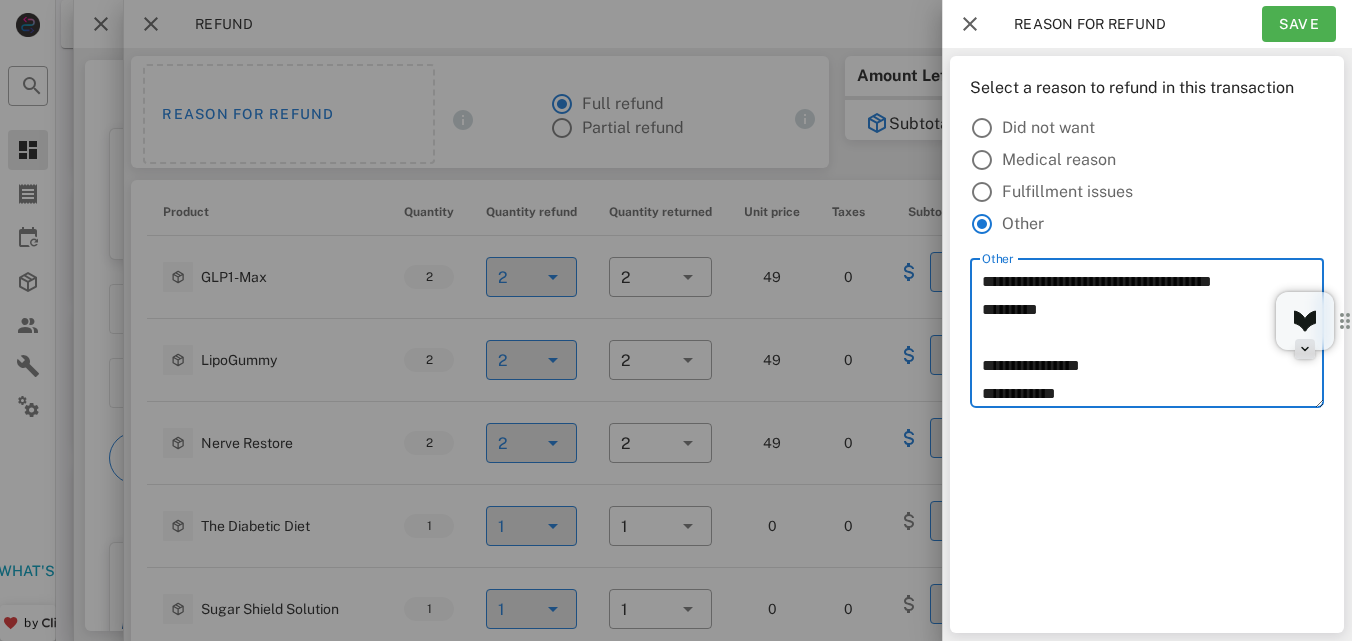 scroll, scrollTop: 23, scrollLeft: 0, axis: vertical 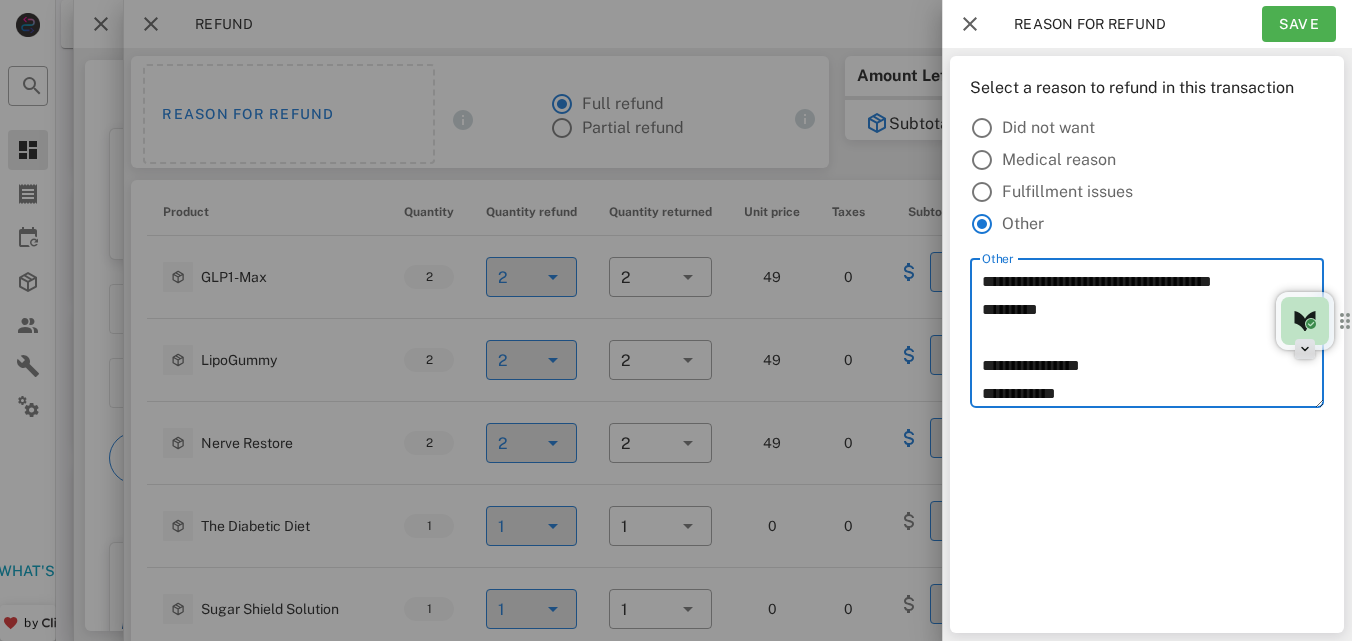 click on "**********" at bounding box center (1153, 338) 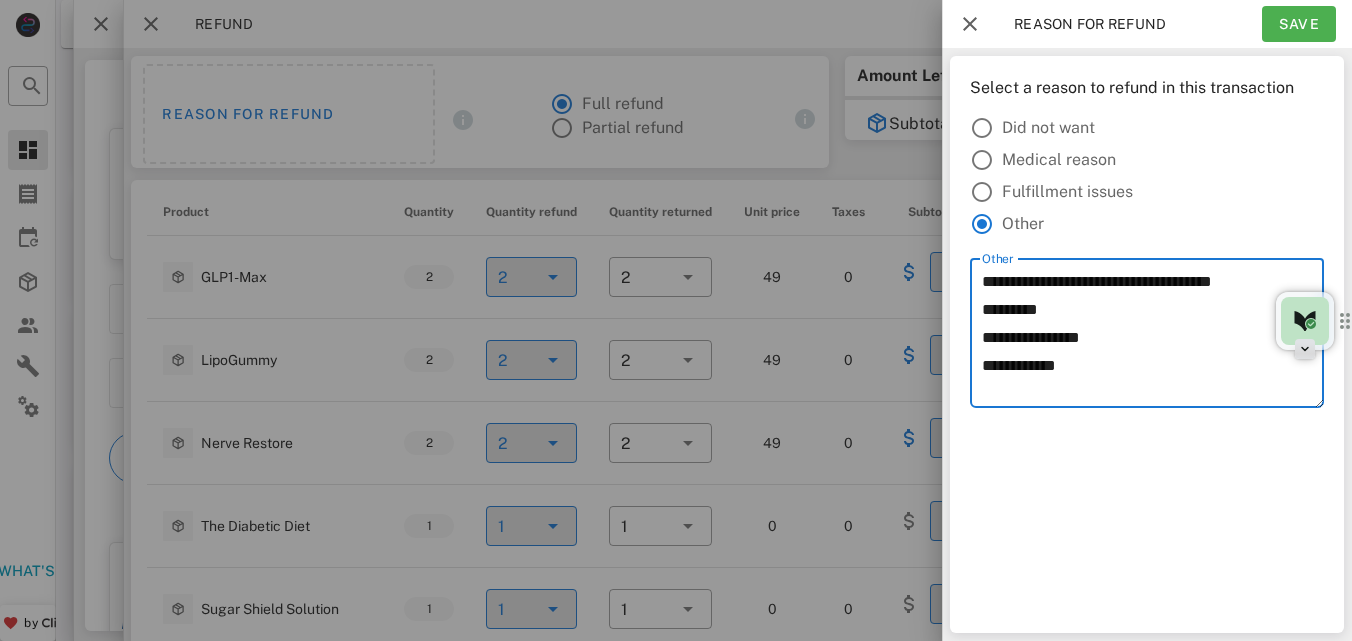 scroll, scrollTop: 0, scrollLeft: 0, axis: both 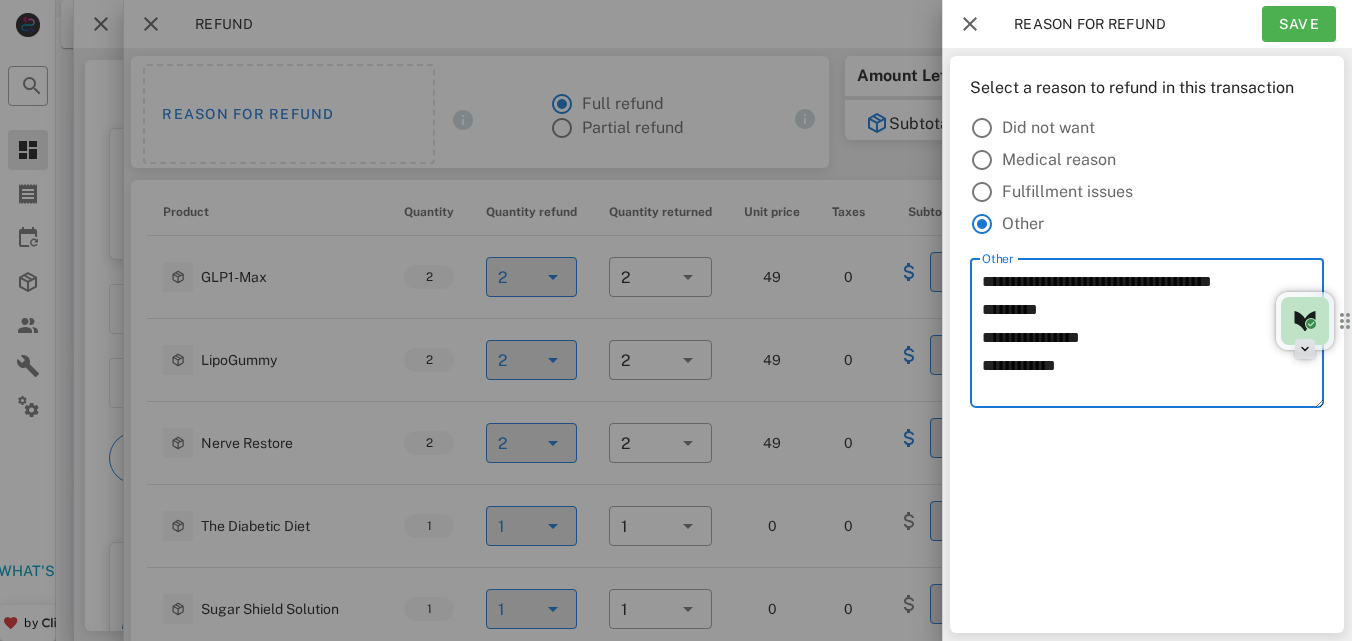click on "**********" at bounding box center [1147, 333] 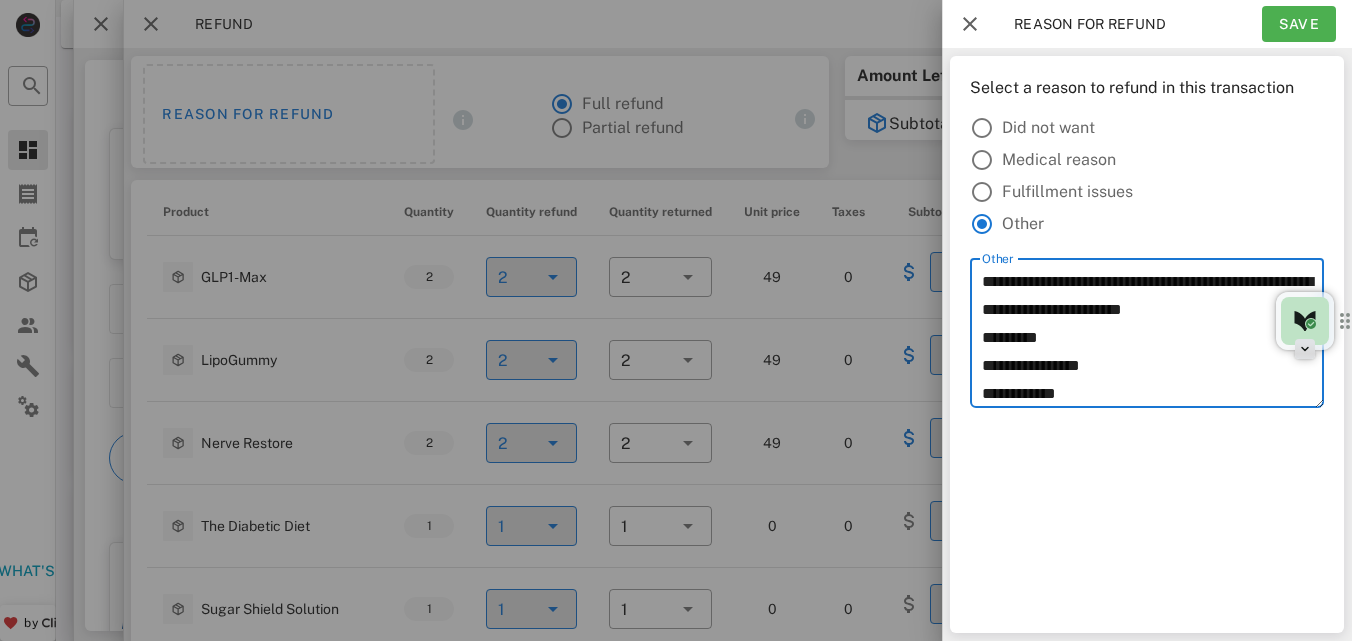 type on "**********" 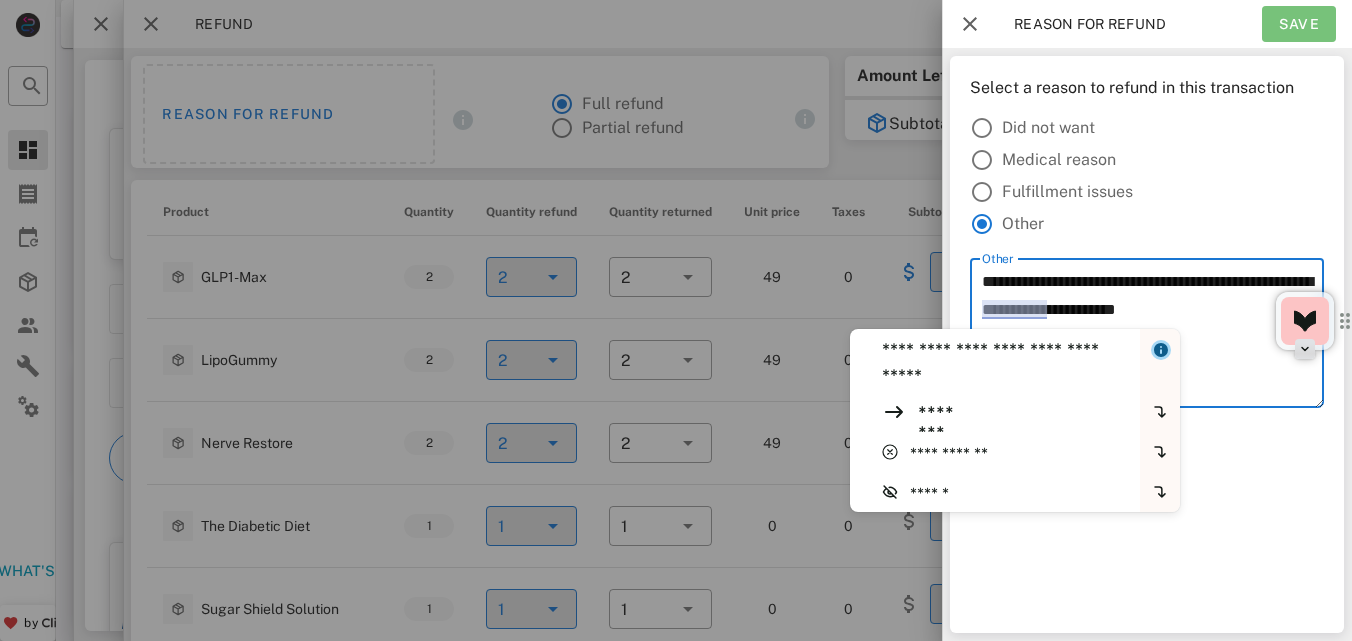 click on "Save" at bounding box center [1299, 24] 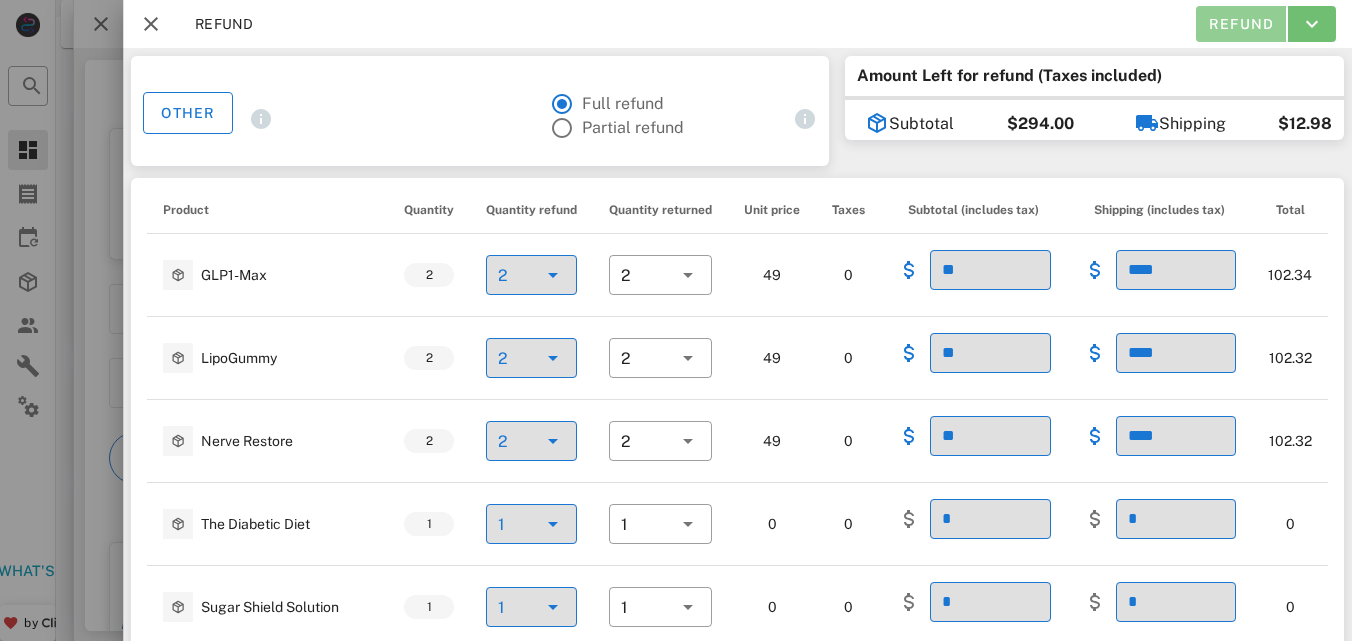 click on "Refund" at bounding box center (1240, 24) 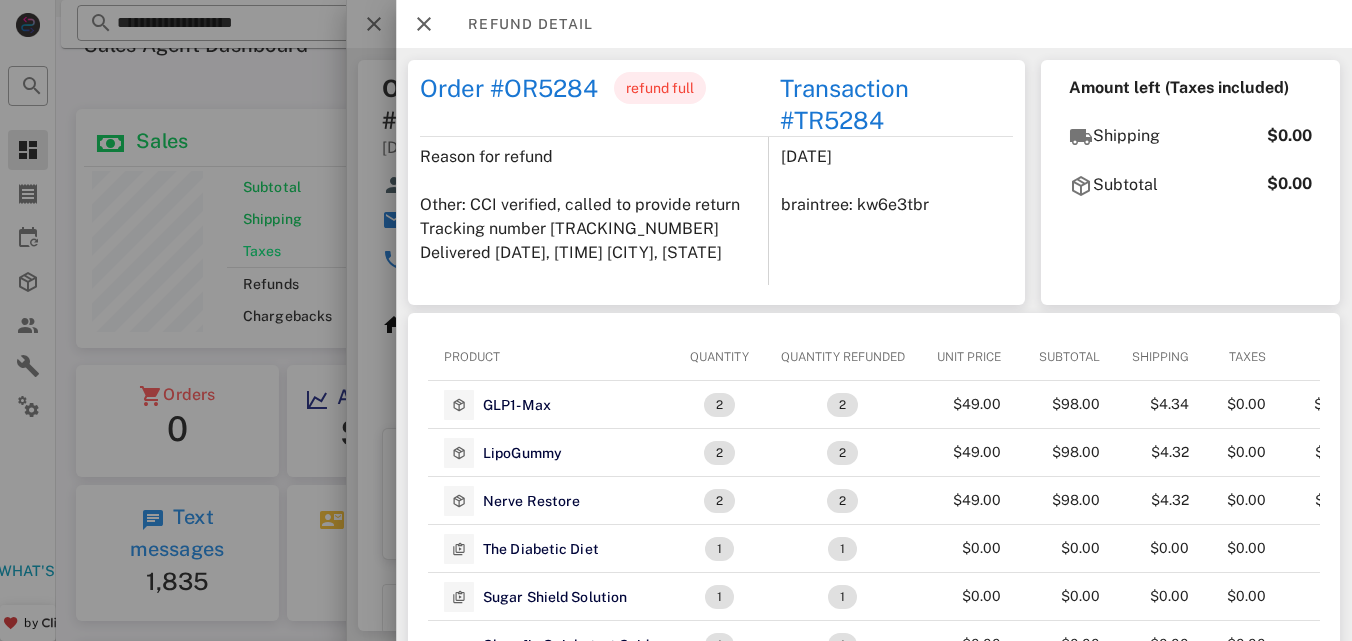 scroll, scrollTop: 999761, scrollLeft: 999587, axis: both 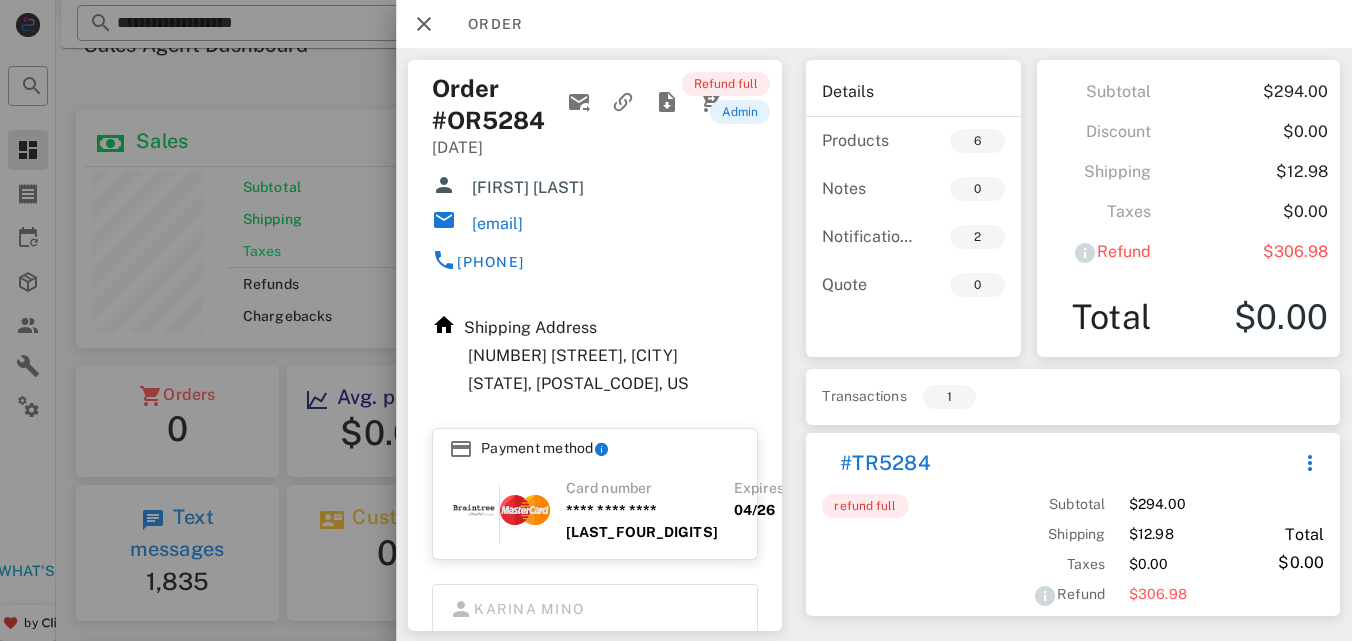 click on "Refund full admin" at bounding box center [719, 182] 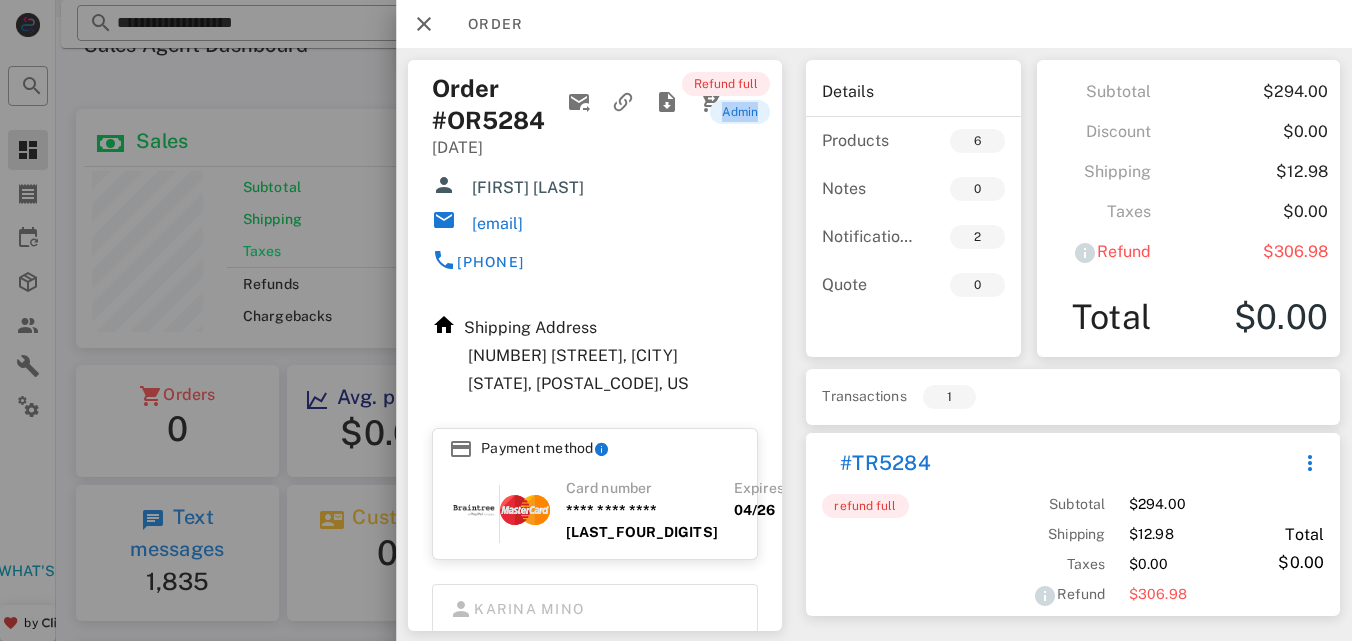 click on "Refund full admin" at bounding box center (719, 182) 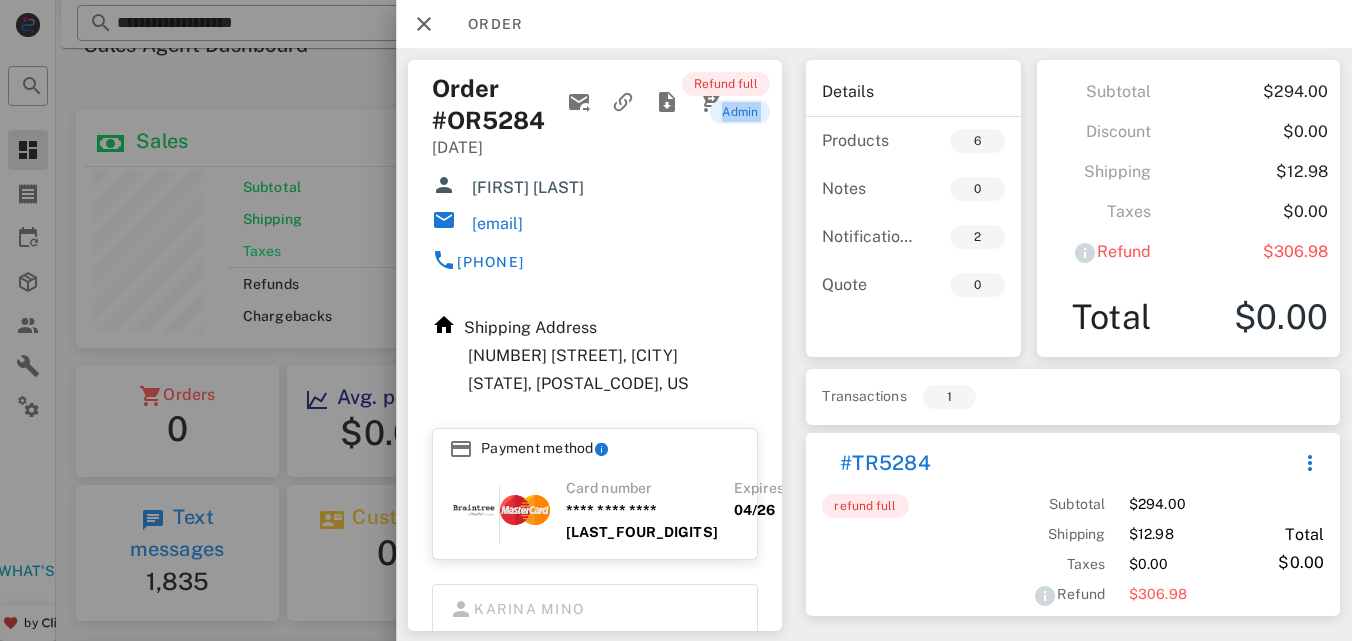 click on "Refund full admin" at bounding box center [719, 182] 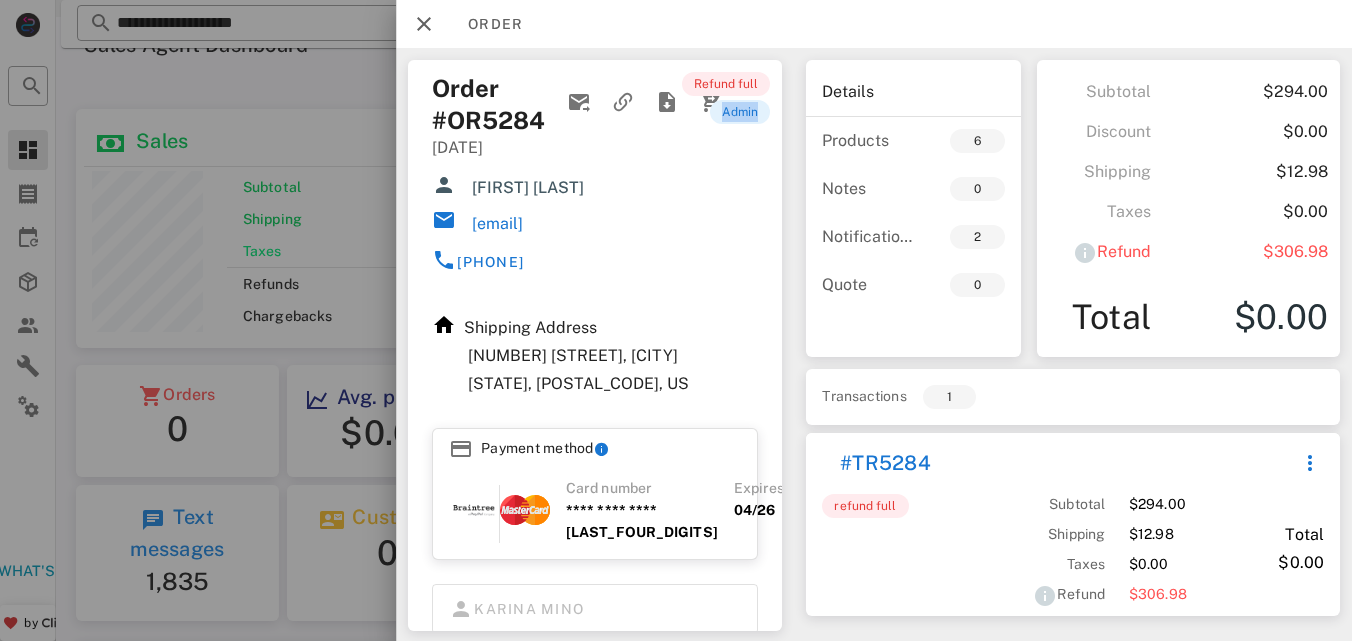 click on "Refund full admin" at bounding box center [719, 182] 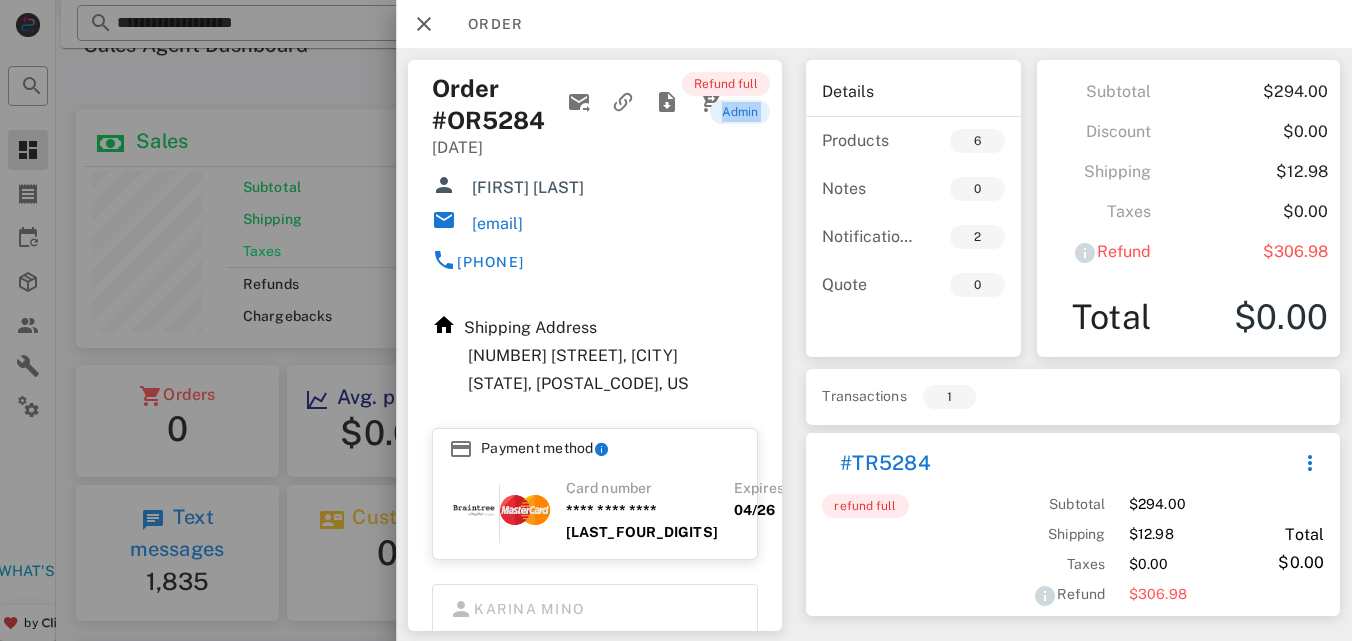 click on "Refund full admin" at bounding box center [719, 182] 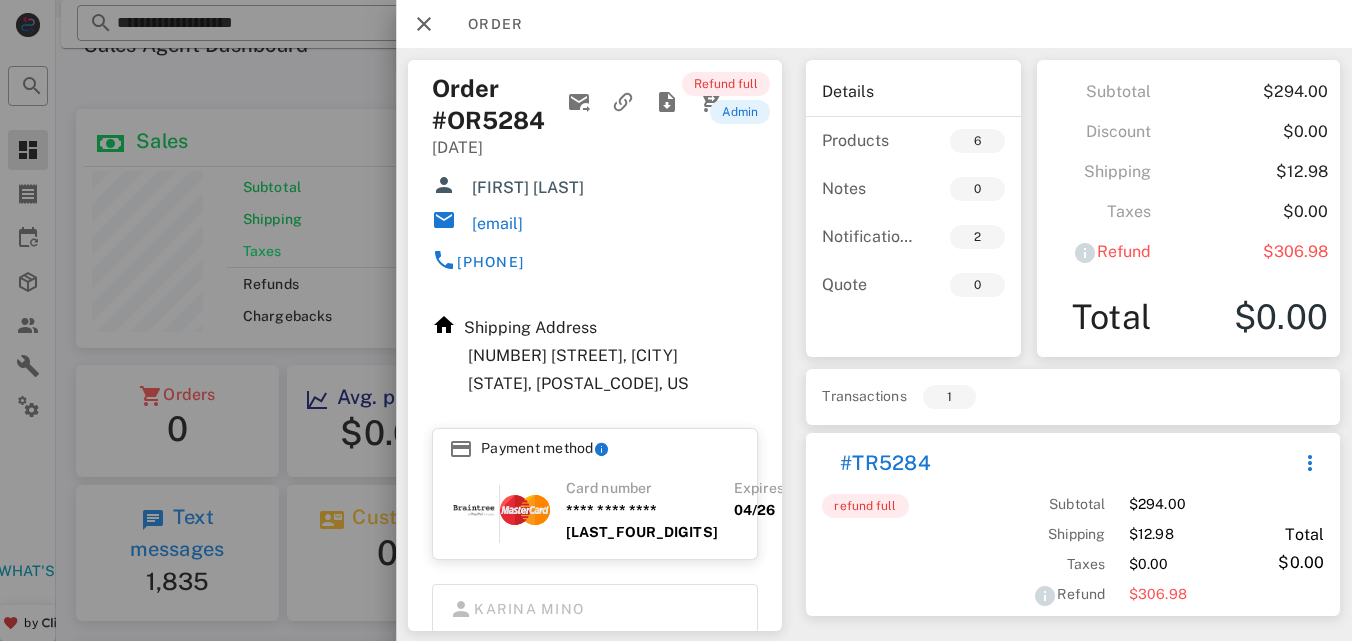 click on "[EMAIL]" at bounding box center [497, 224] 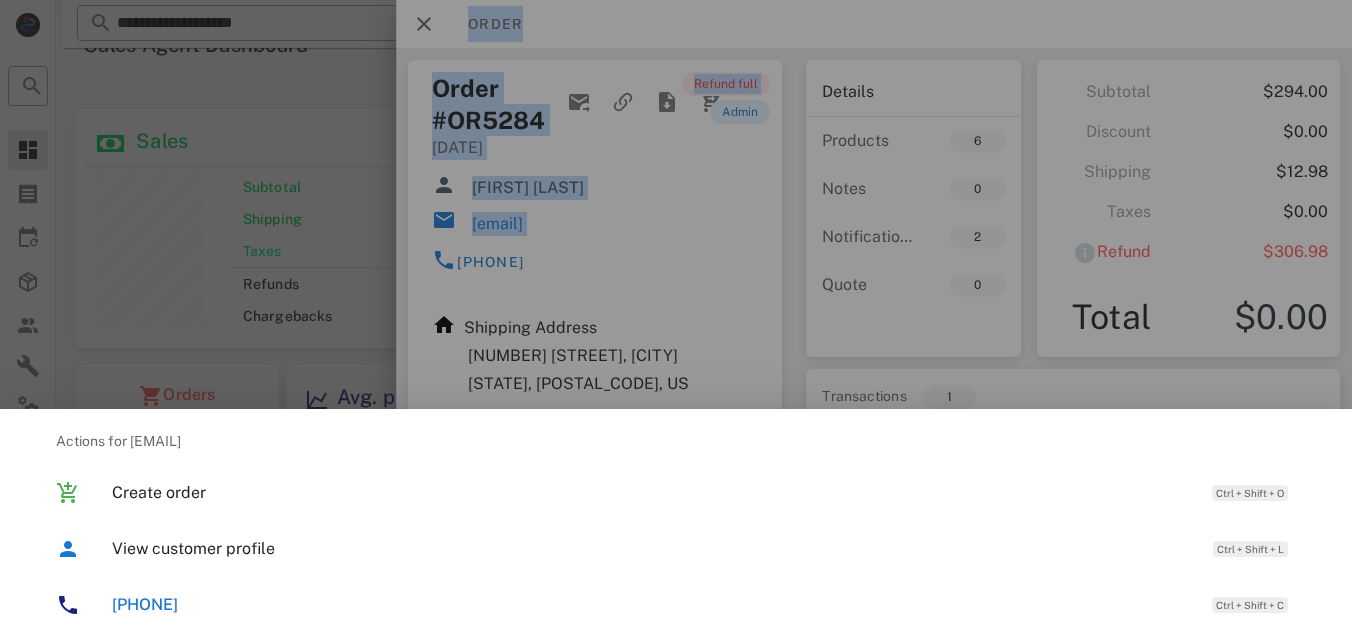 drag, startPoint x: 629, startPoint y: 230, endPoint x: 592, endPoint y: 230, distance: 37 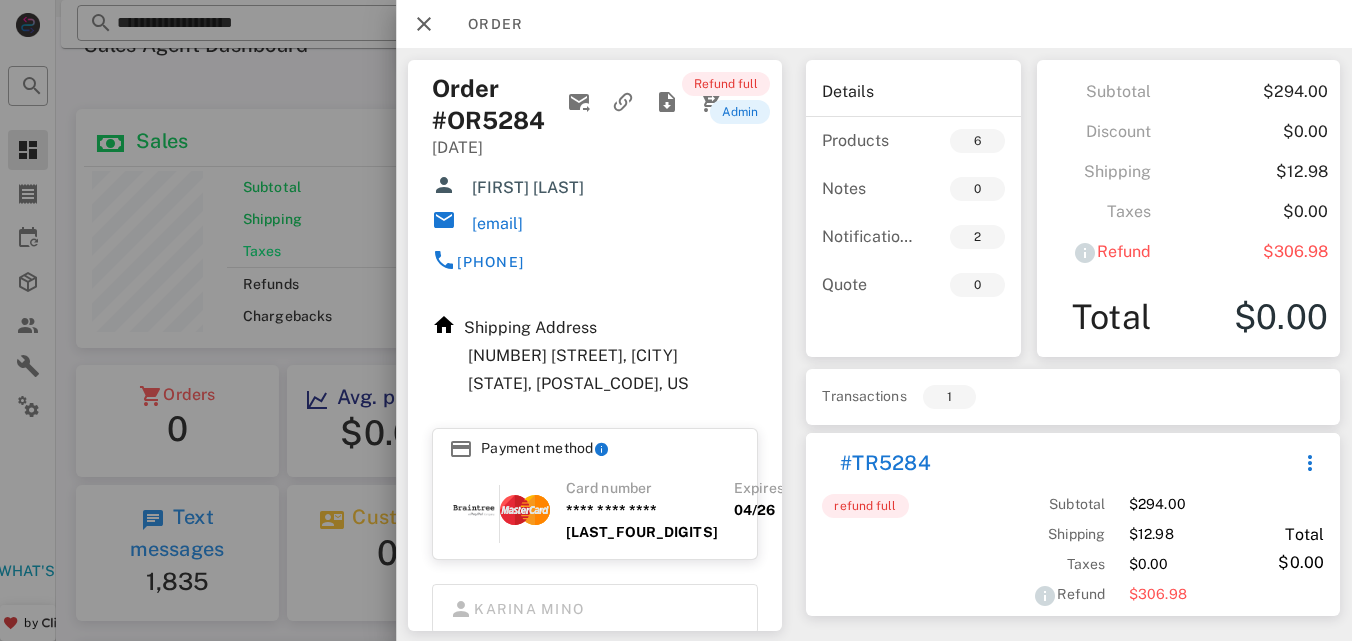 copy on "[EMAIL]" 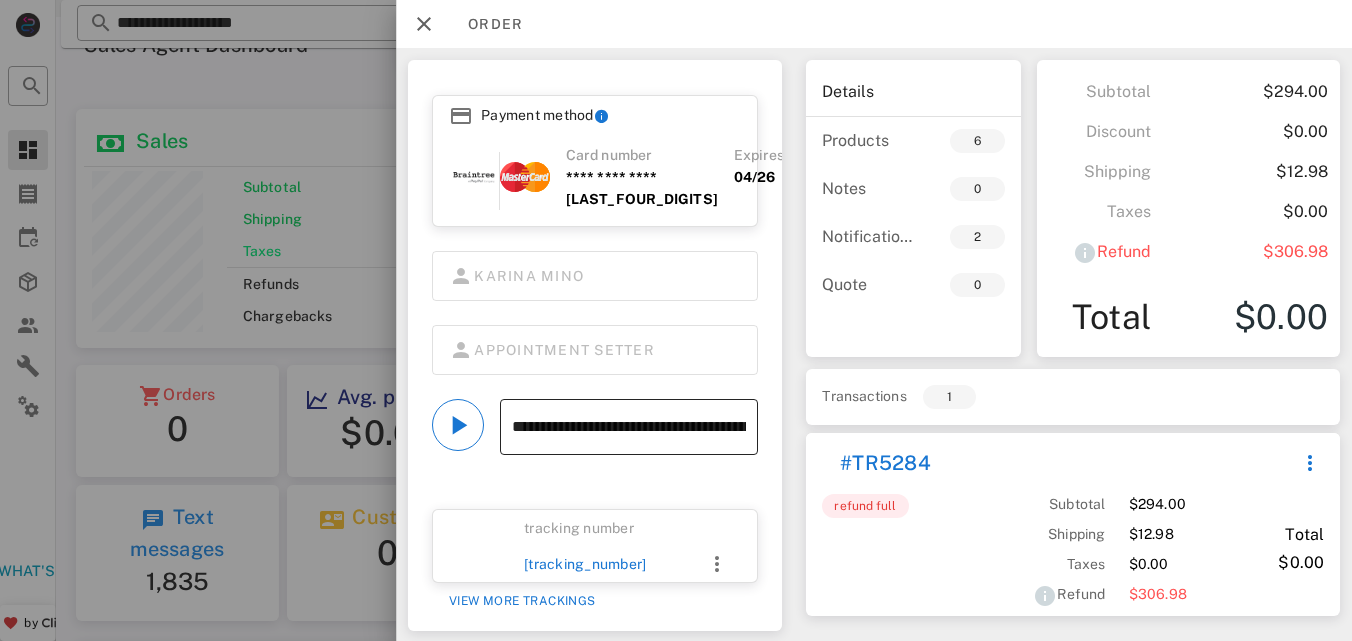 scroll, scrollTop: 353, scrollLeft: 0, axis: vertical 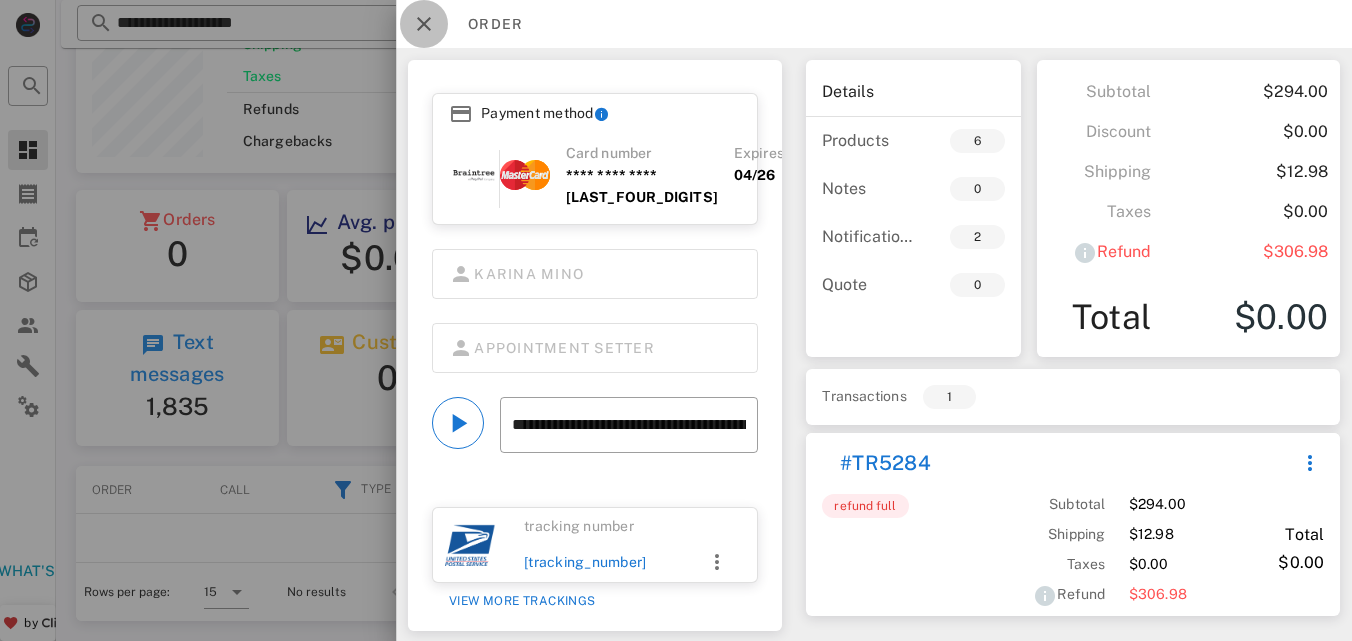 click at bounding box center [424, 24] 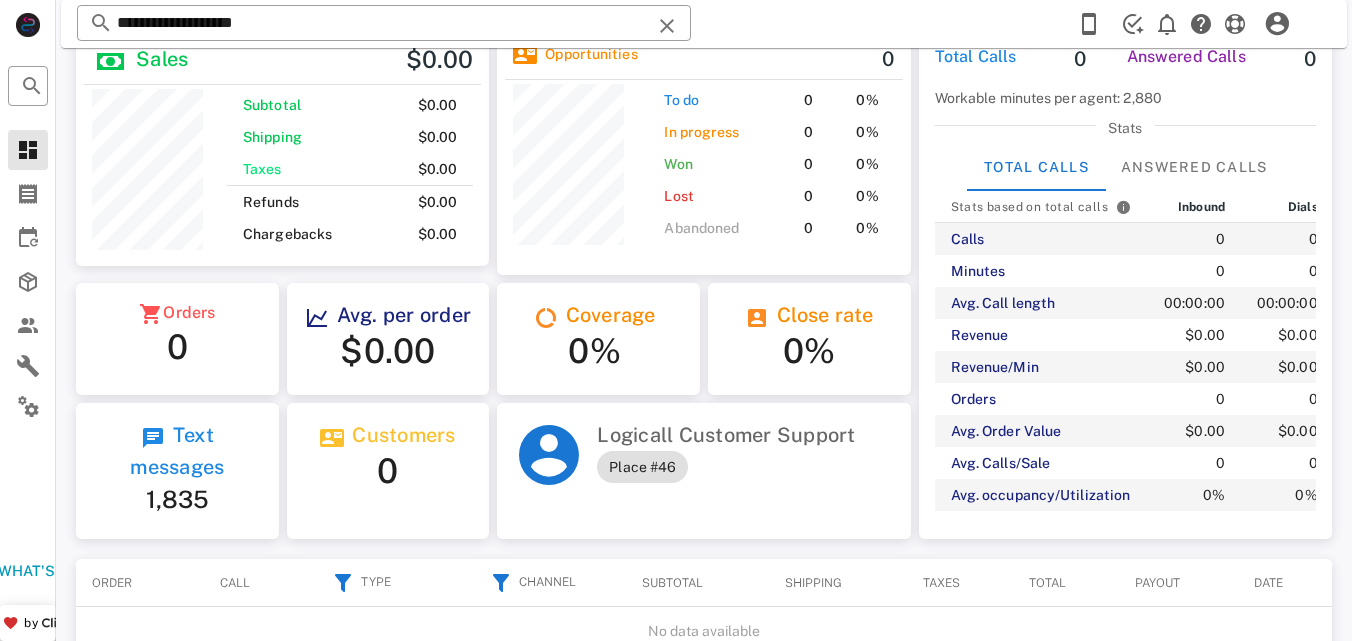 scroll, scrollTop: 0, scrollLeft: 0, axis: both 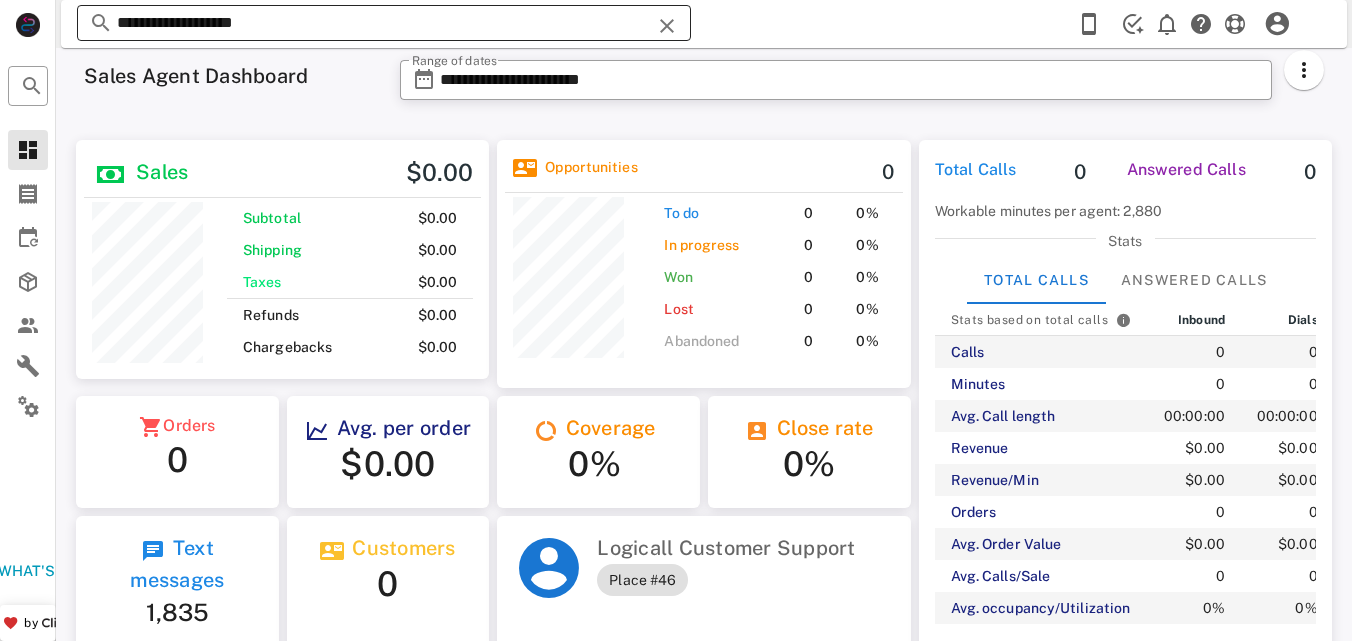 click on "**********" at bounding box center [384, 23] 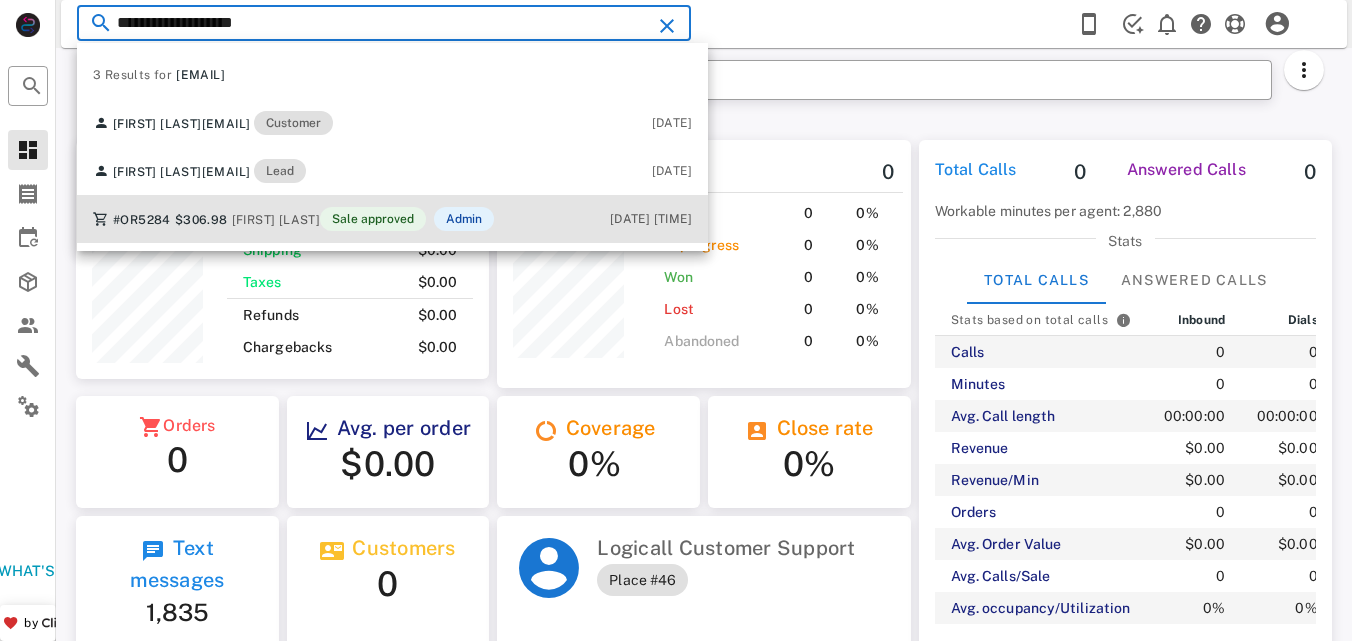 click on "[FIRST] [LAST]" at bounding box center [276, 220] 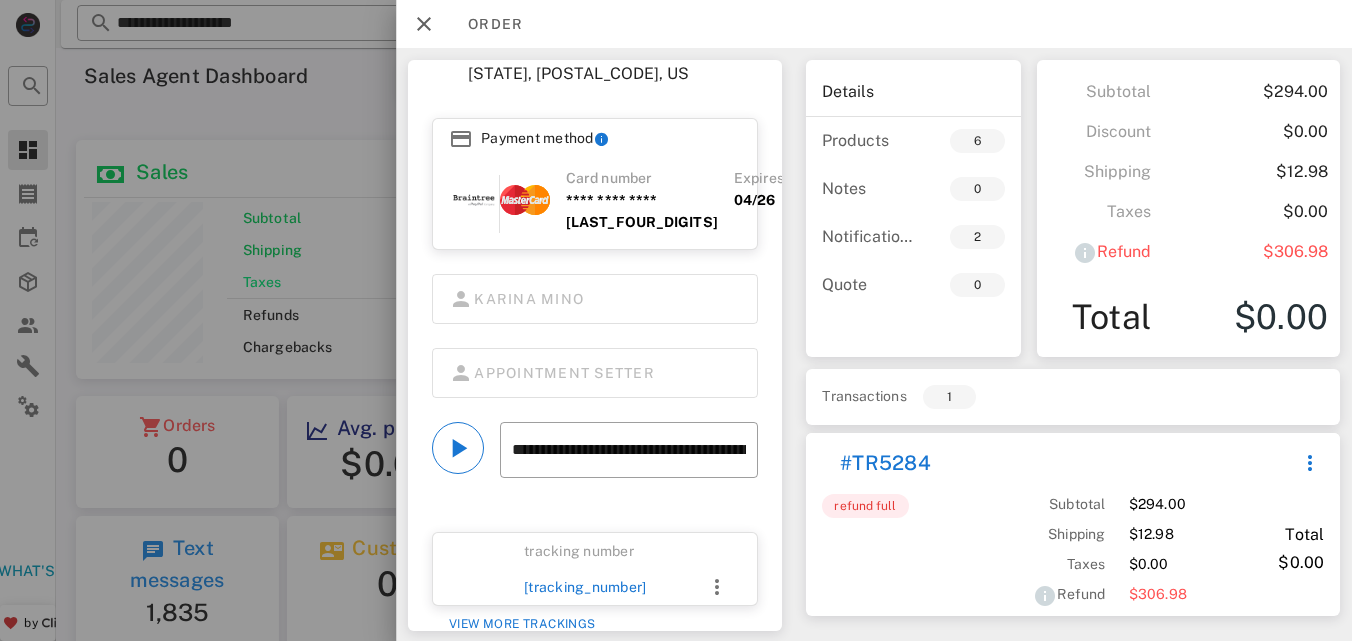 scroll, scrollTop: 353, scrollLeft: 0, axis: vertical 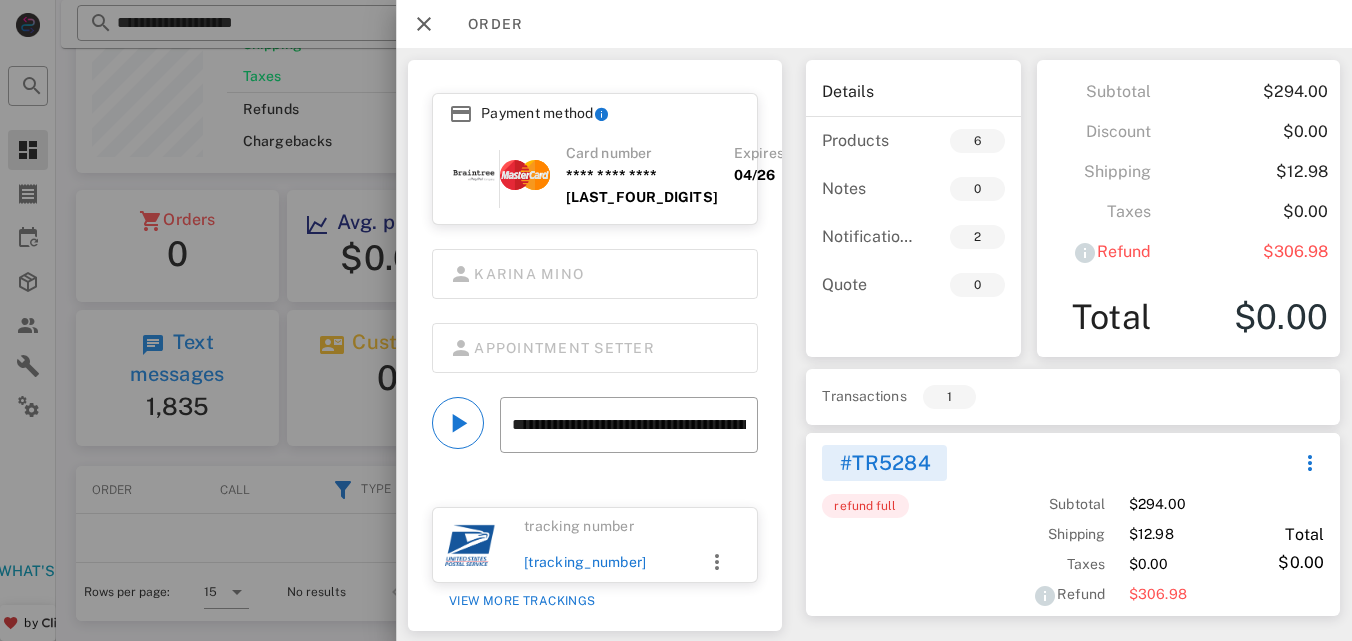 click on "#TR5284" at bounding box center (884, 463) 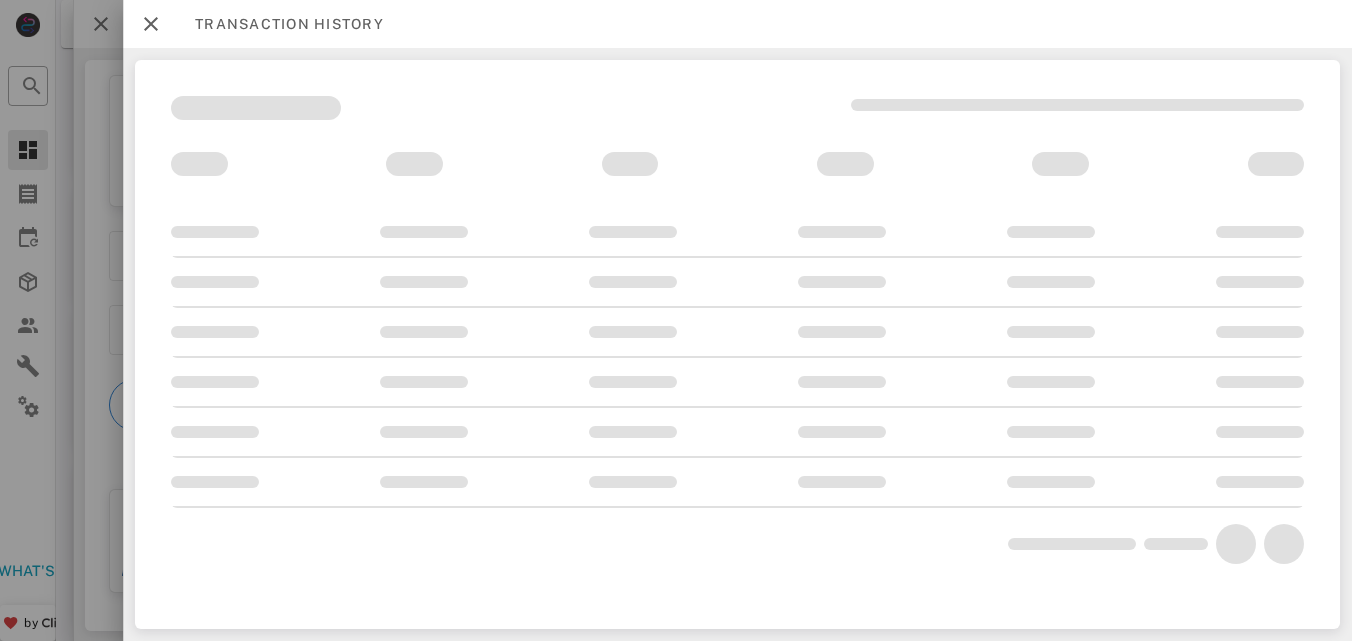 scroll, scrollTop: 344, scrollLeft: 0, axis: vertical 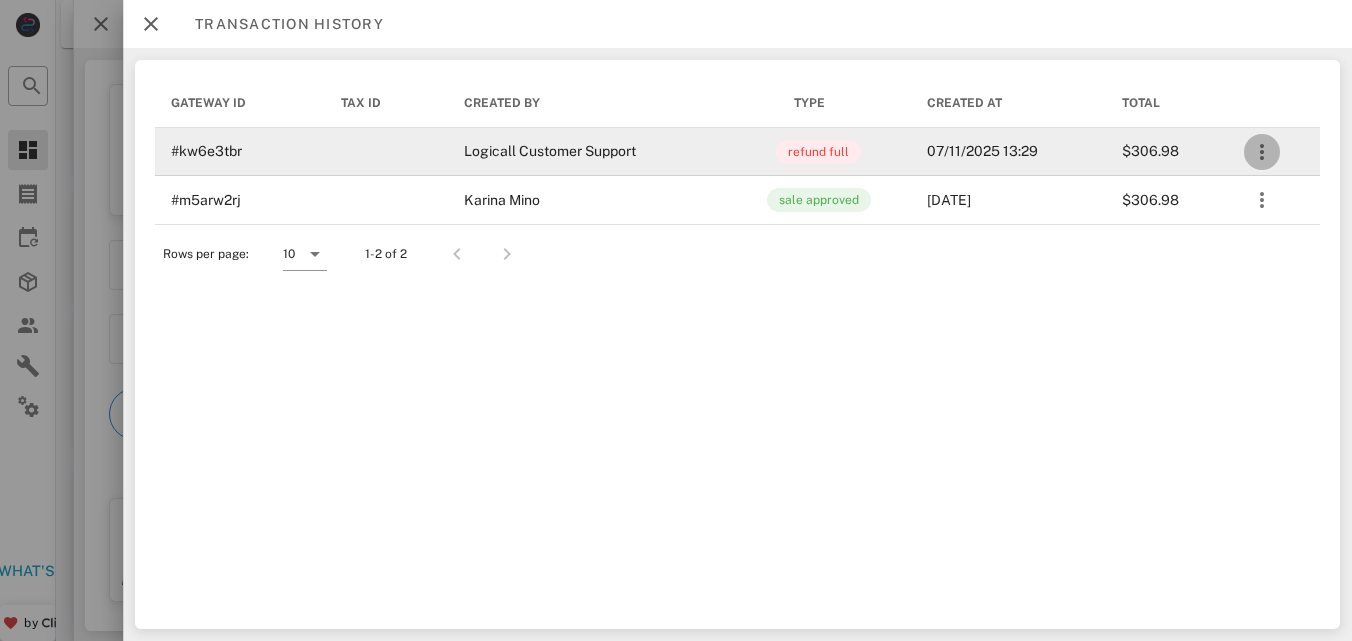 click at bounding box center [1261, 152] 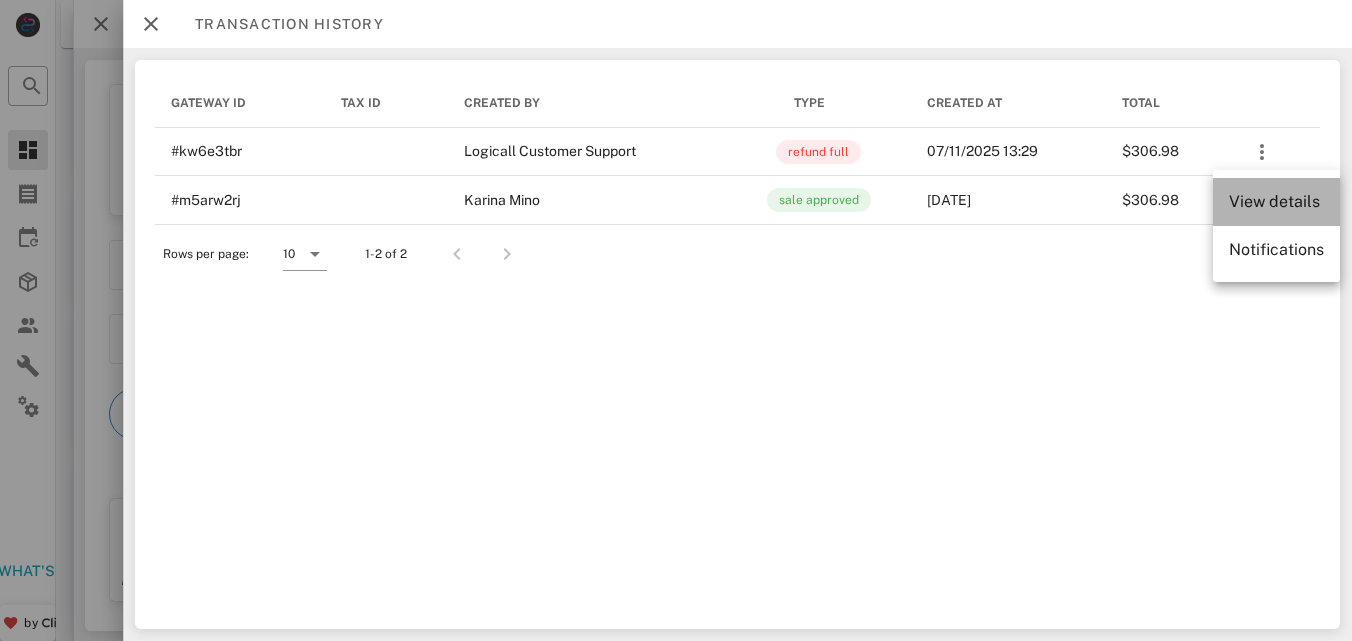 drag, startPoint x: 1251, startPoint y: 188, endPoint x: 674, endPoint y: 386, distance: 610.02704 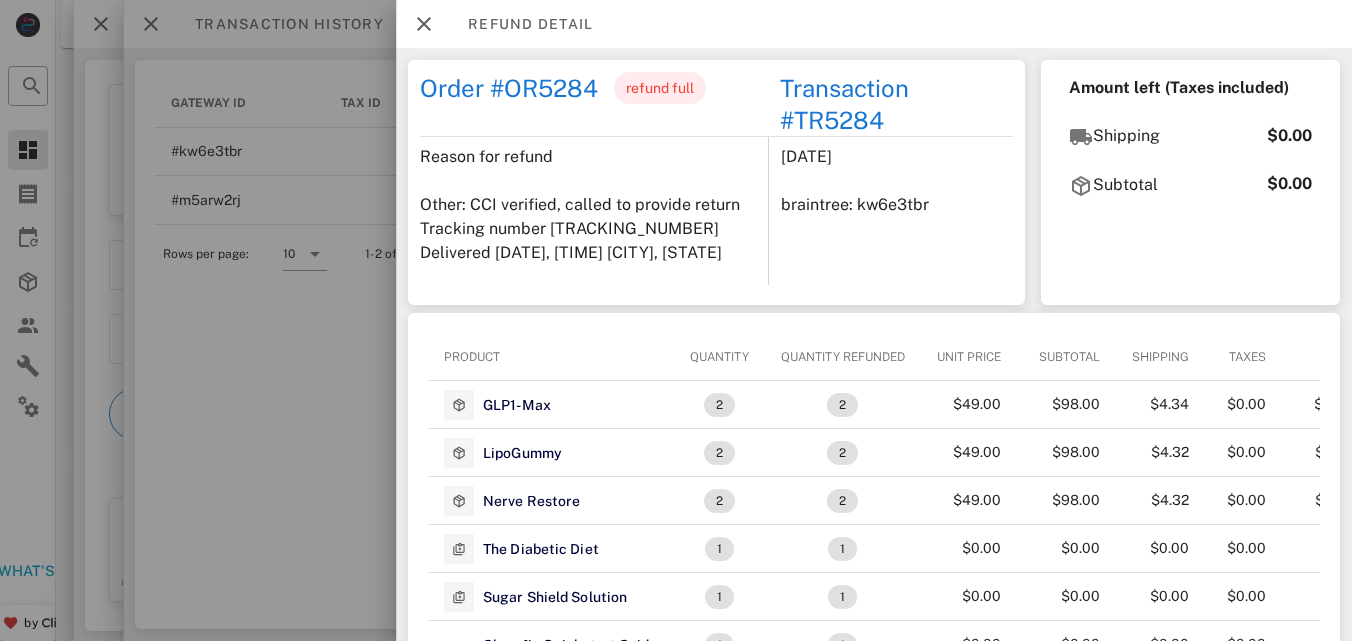 drag, startPoint x: 468, startPoint y: 206, endPoint x: 636, endPoint y: 286, distance: 186.07526 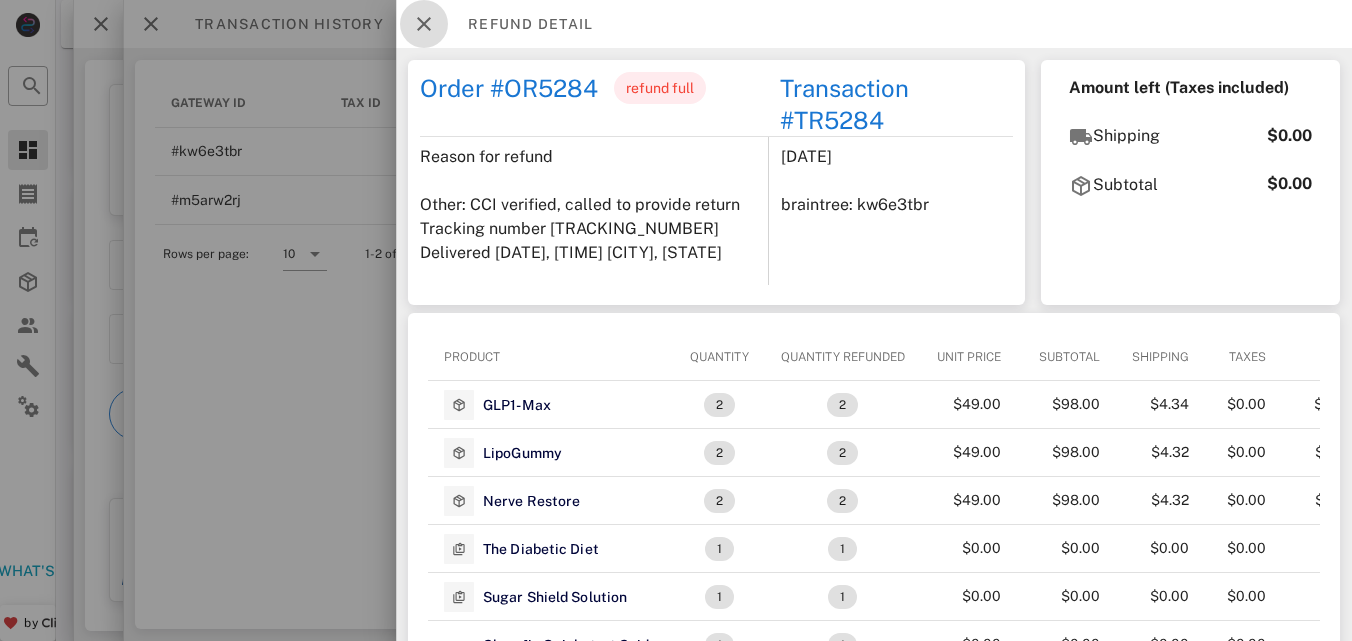click at bounding box center [424, 24] 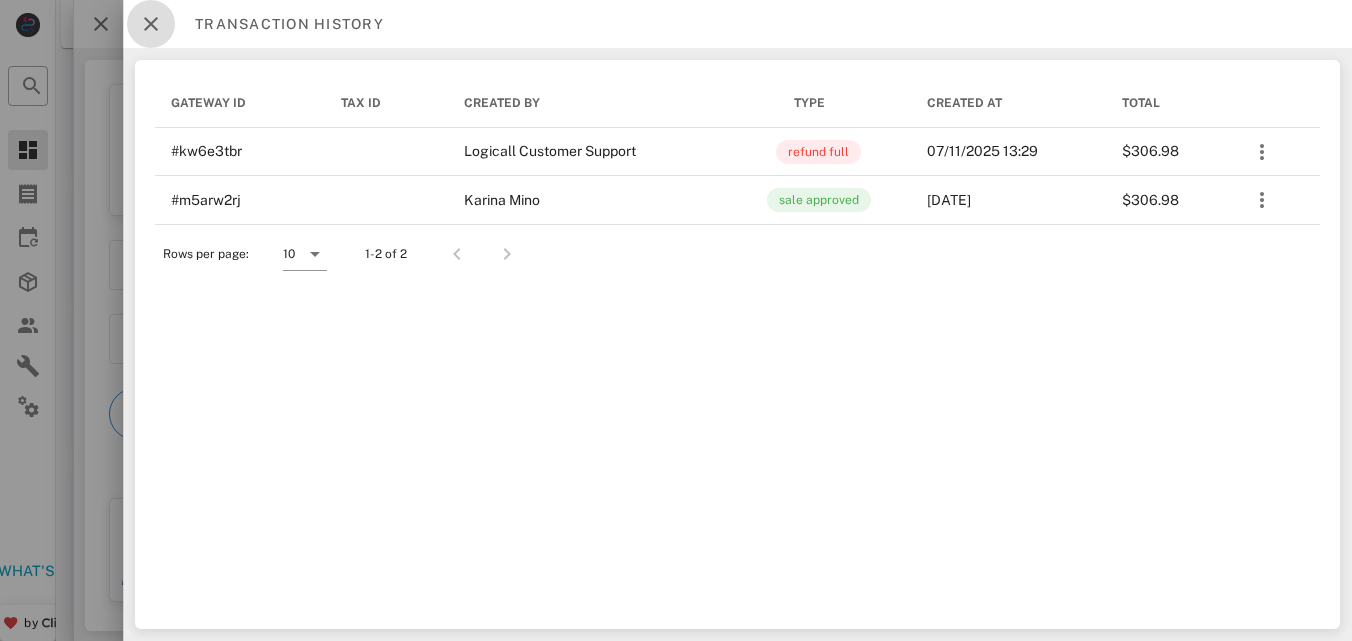 click at bounding box center (151, 24) 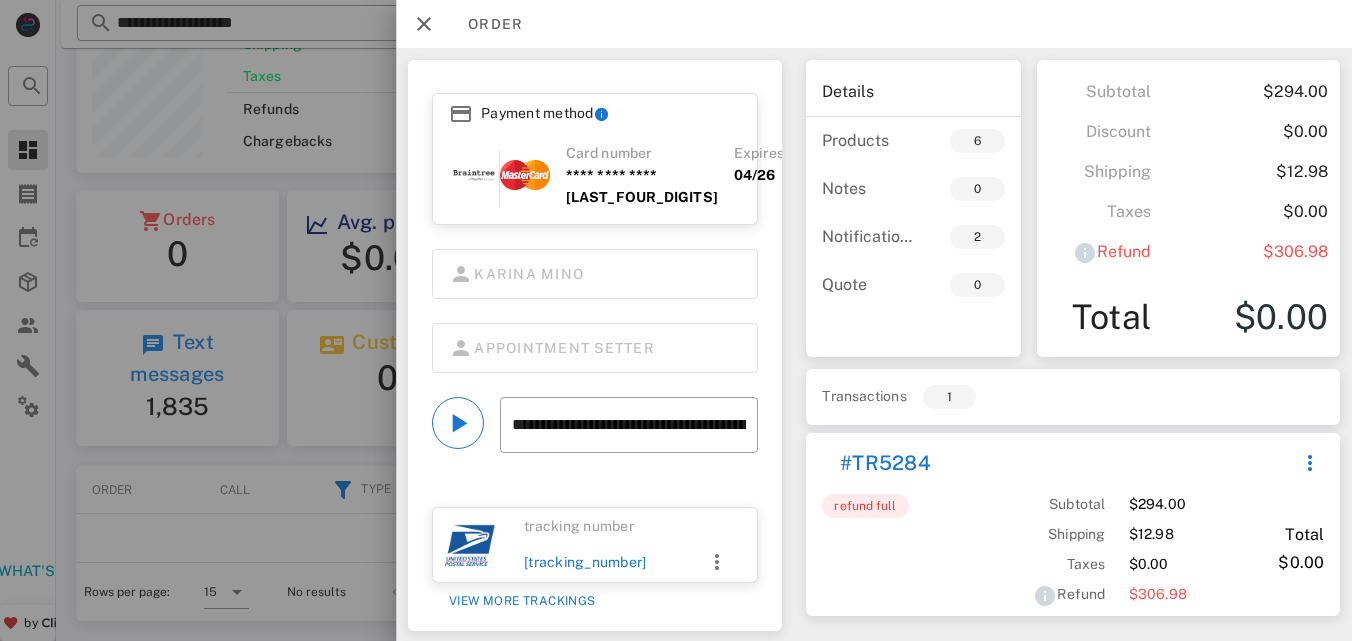 scroll, scrollTop: 353, scrollLeft: 0, axis: vertical 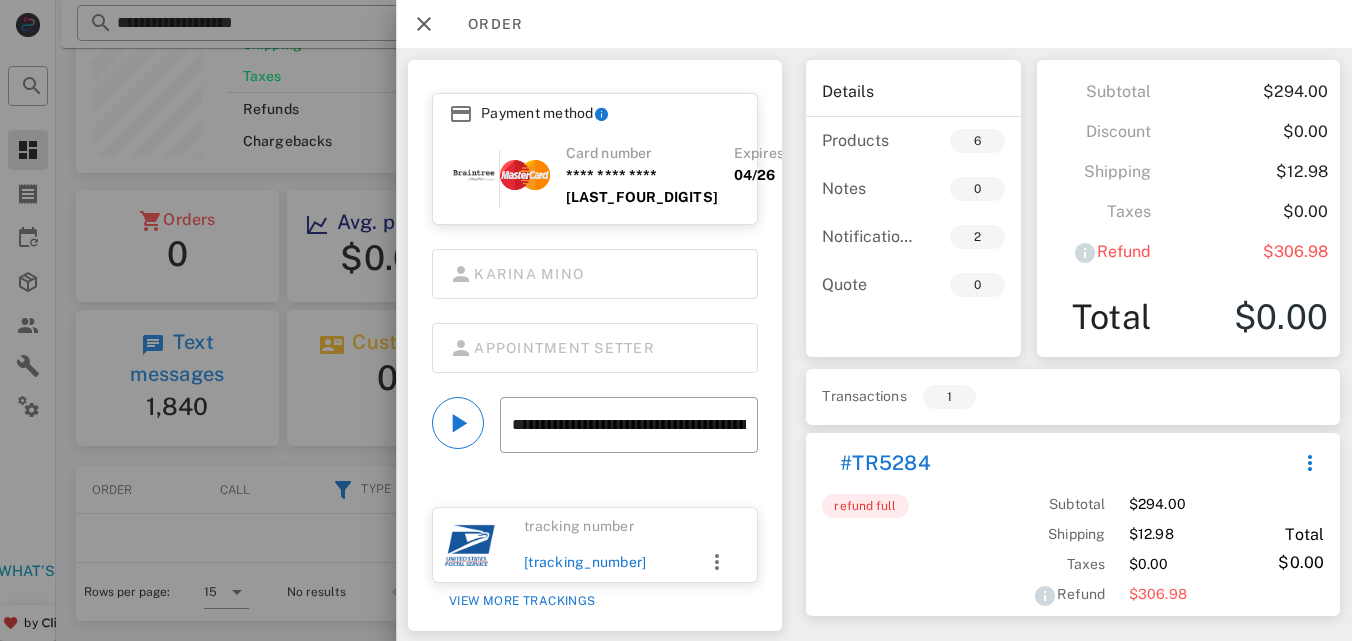 click on "Order" at bounding box center [874, 24] 